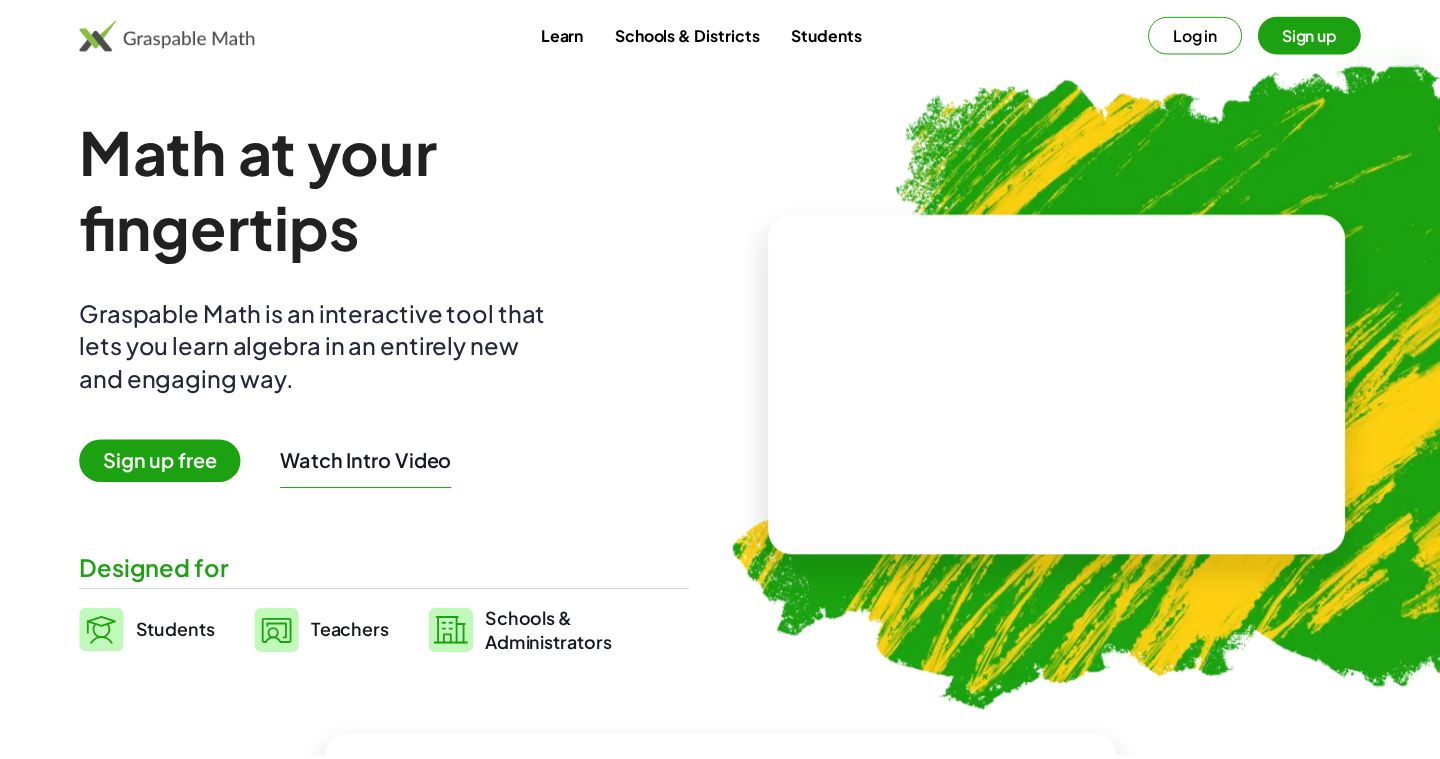 scroll, scrollTop: 0, scrollLeft: 0, axis: both 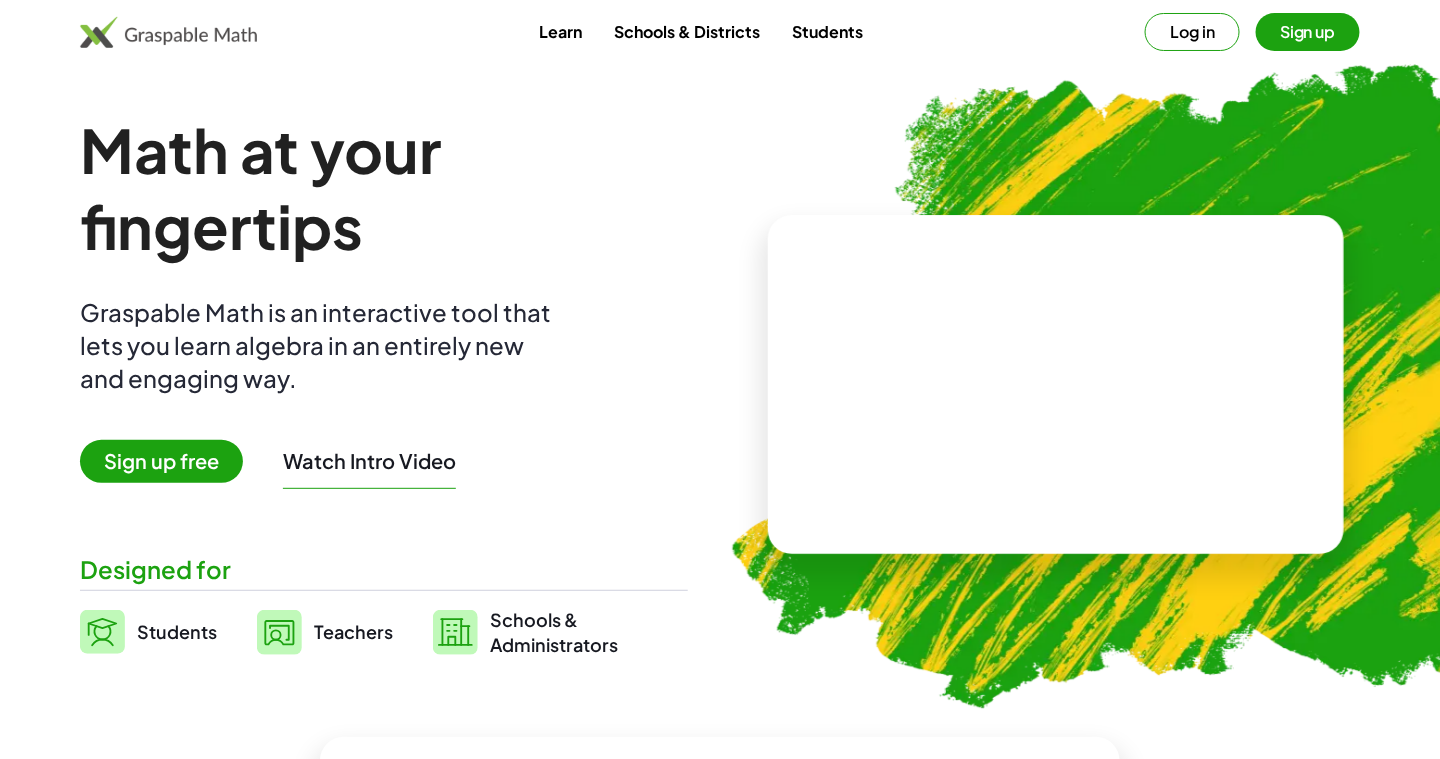 click on "Teachers" at bounding box center (353, 631) 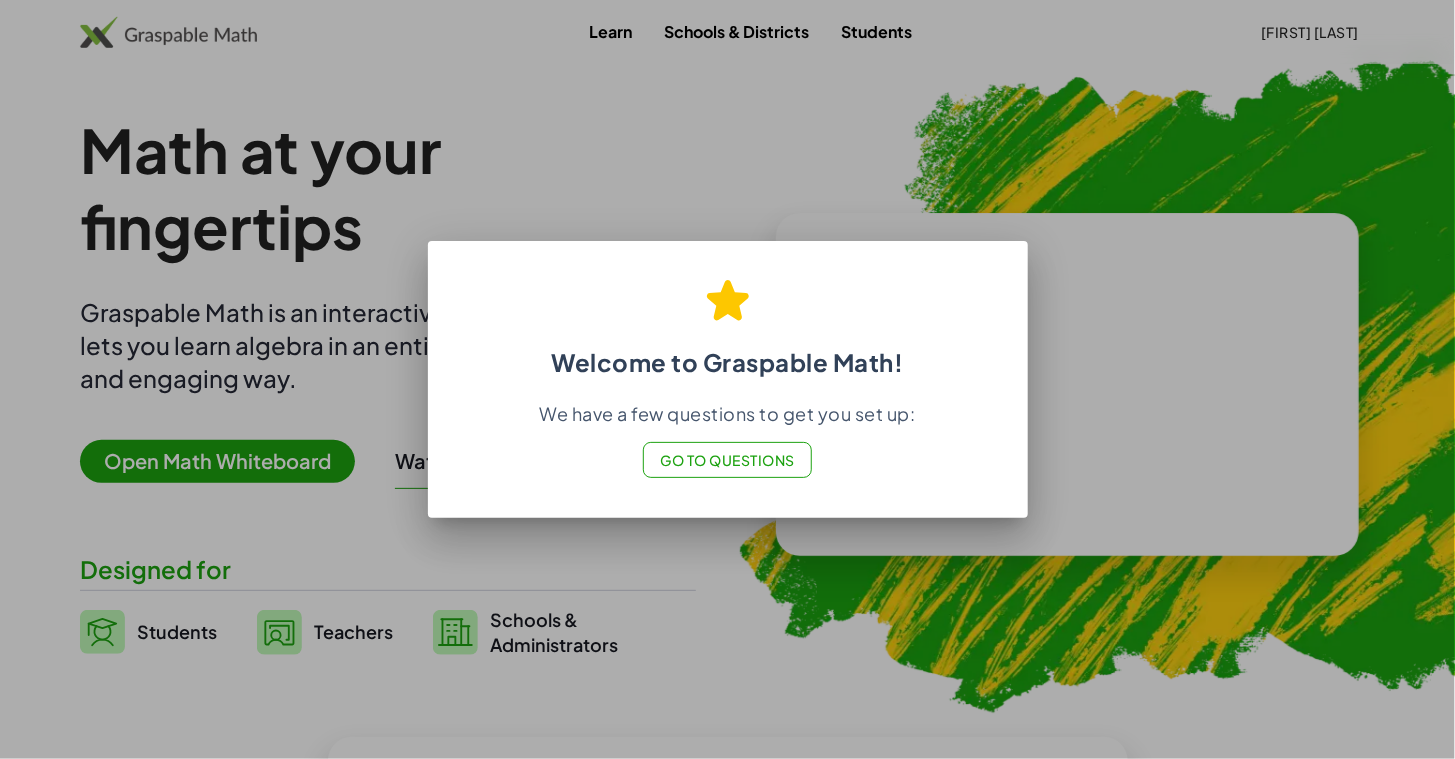 click on "Go to Questions" 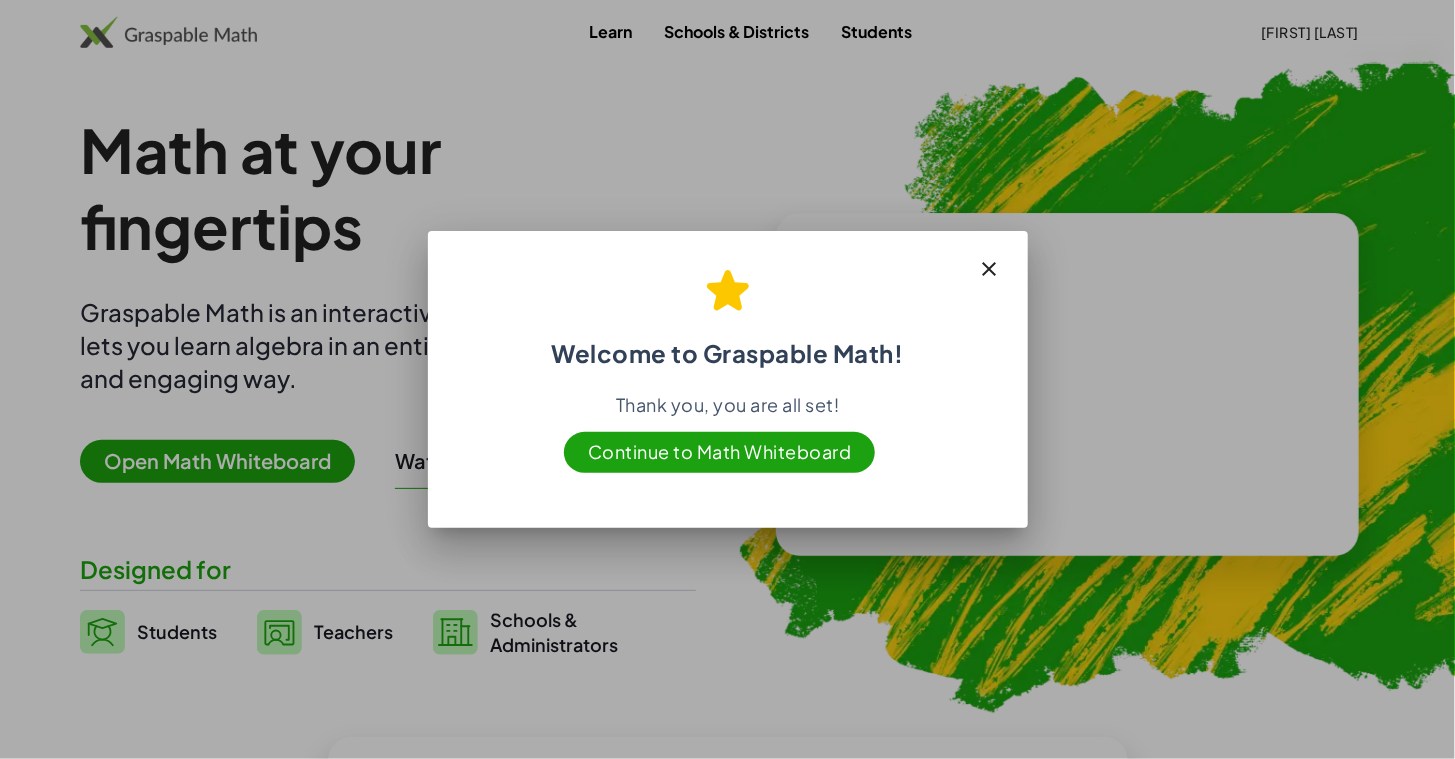 click 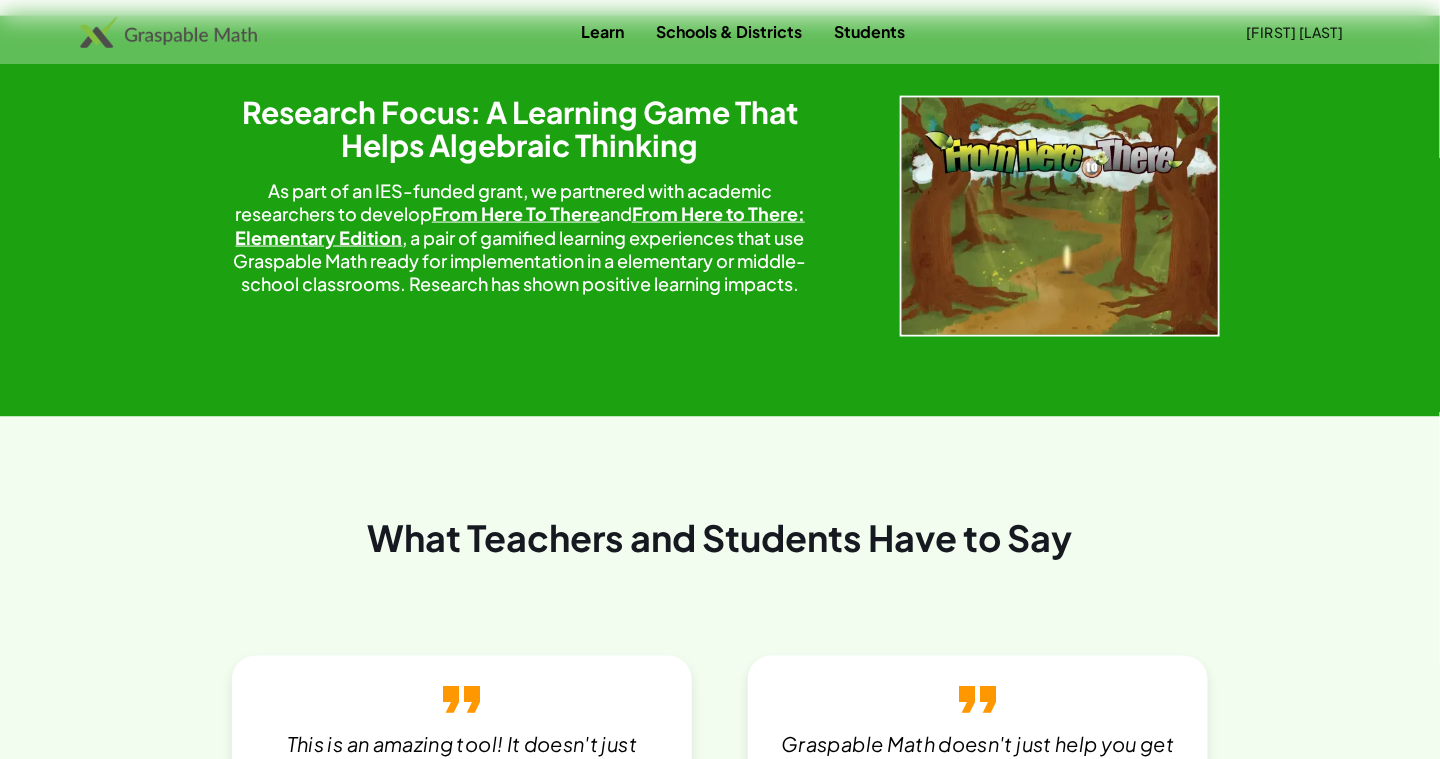 scroll, scrollTop: 4318, scrollLeft: 0, axis: vertical 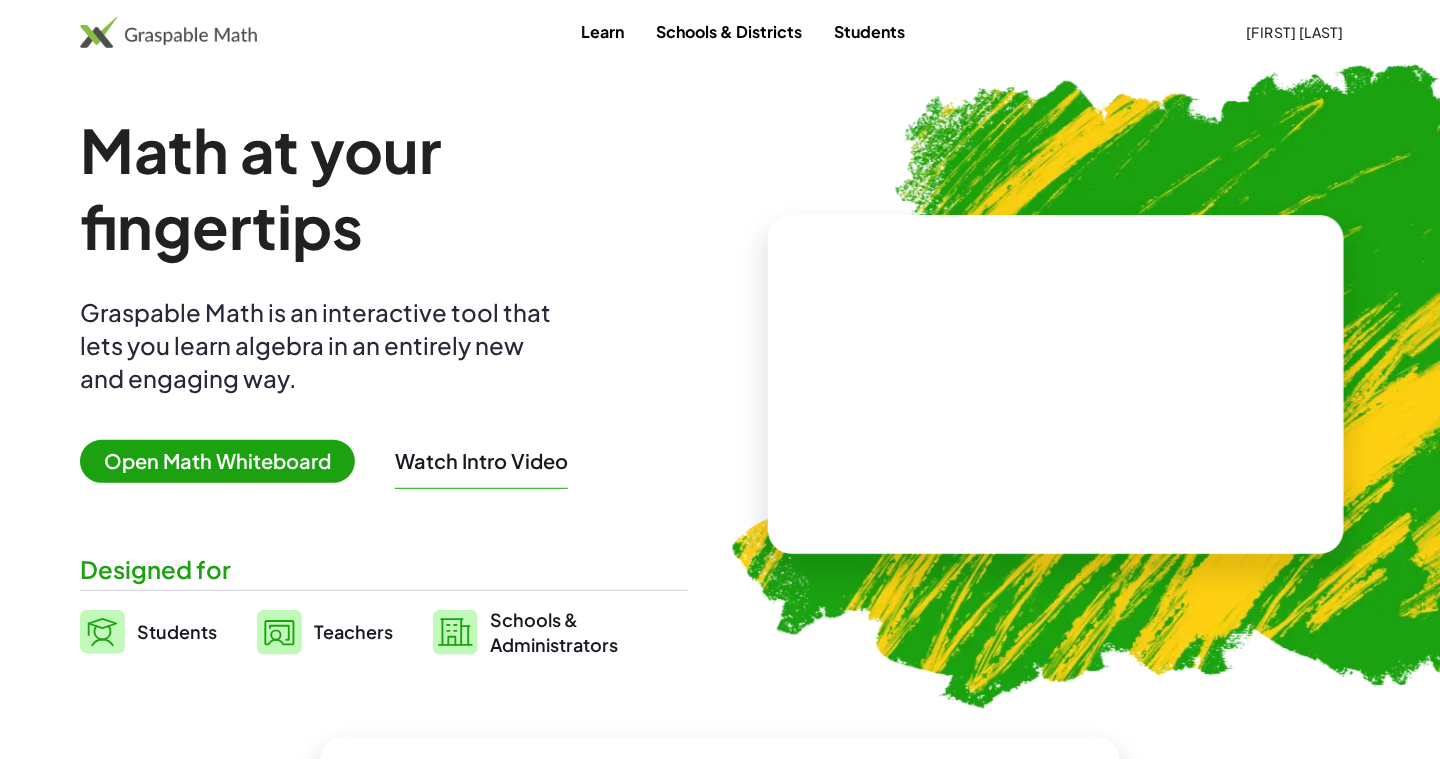 click on "[FIRST] [LAST]" 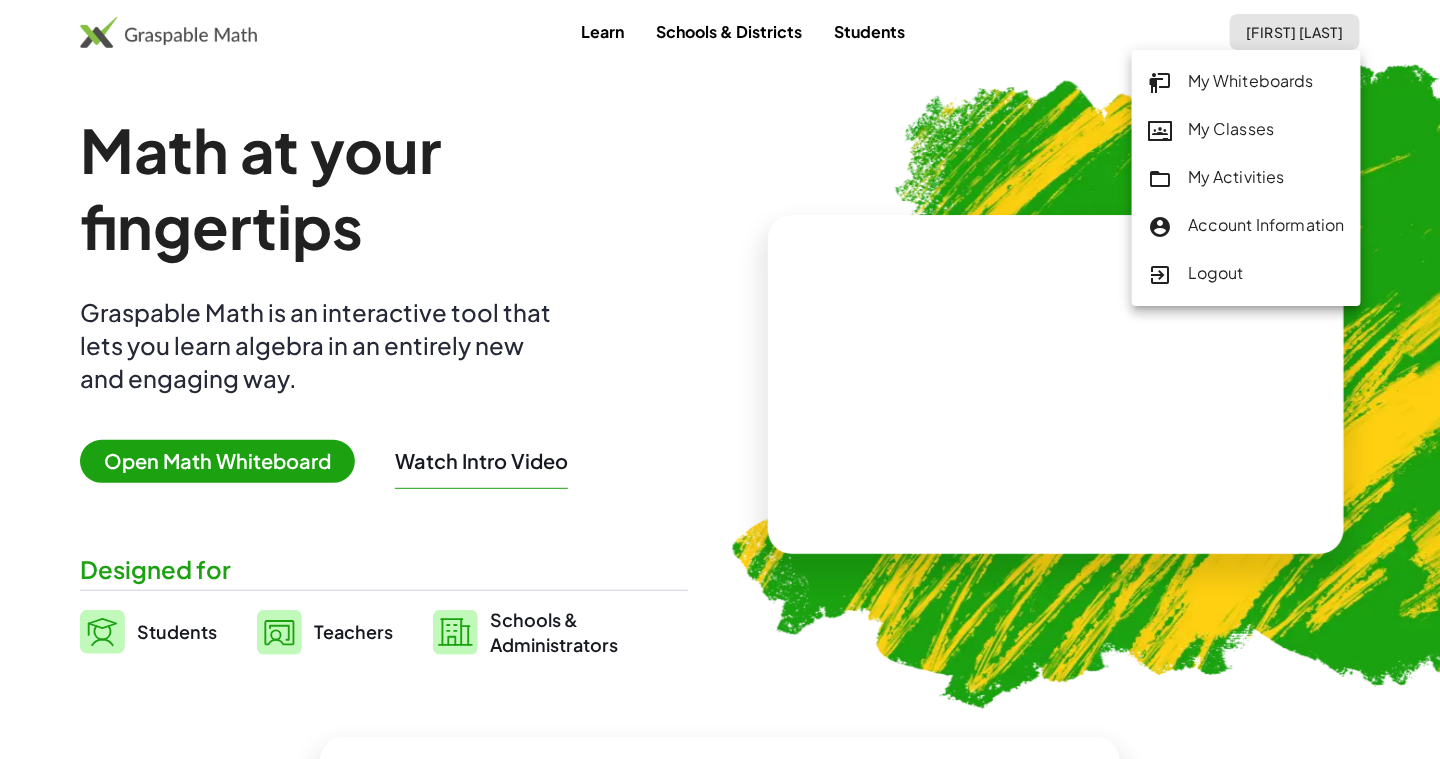 click on "My Whiteboards" 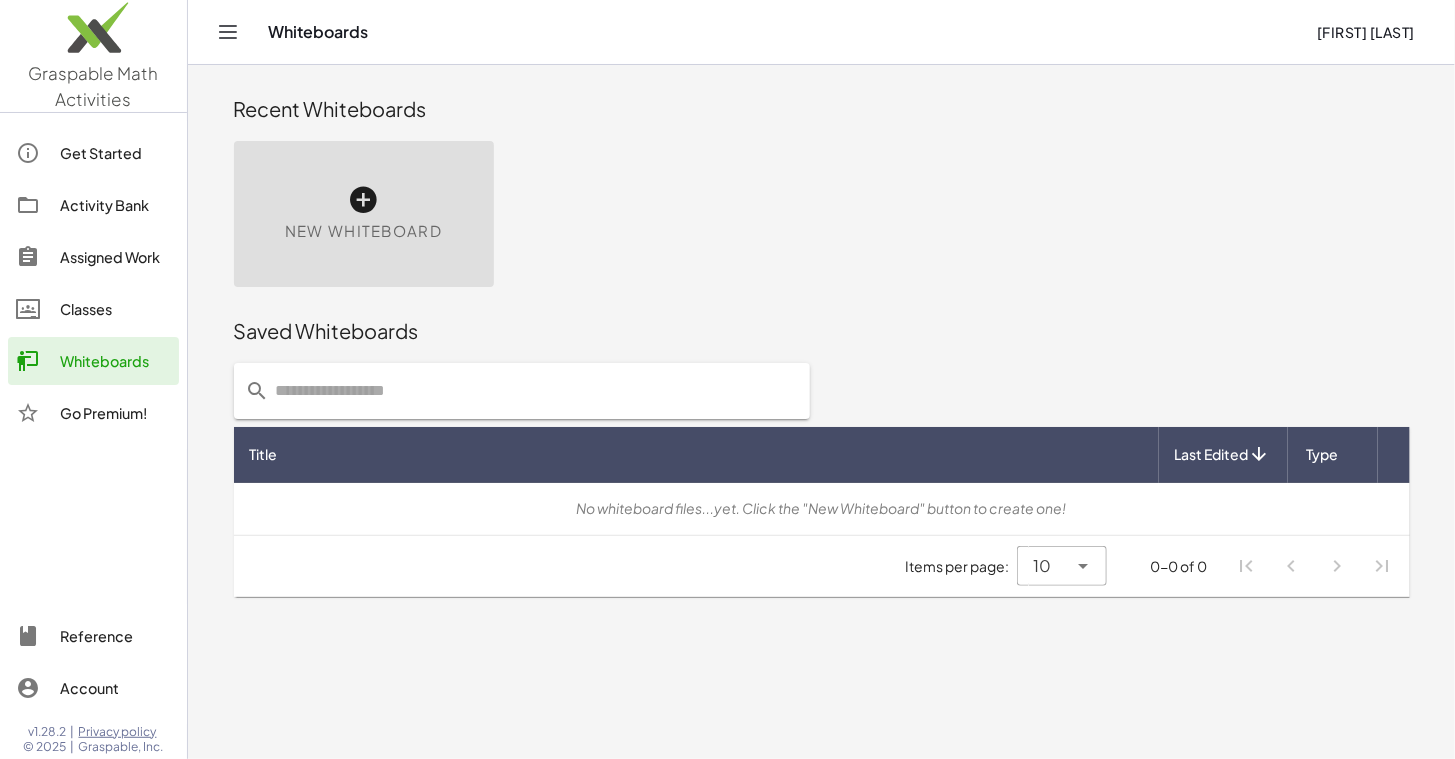 click at bounding box center [364, 200] 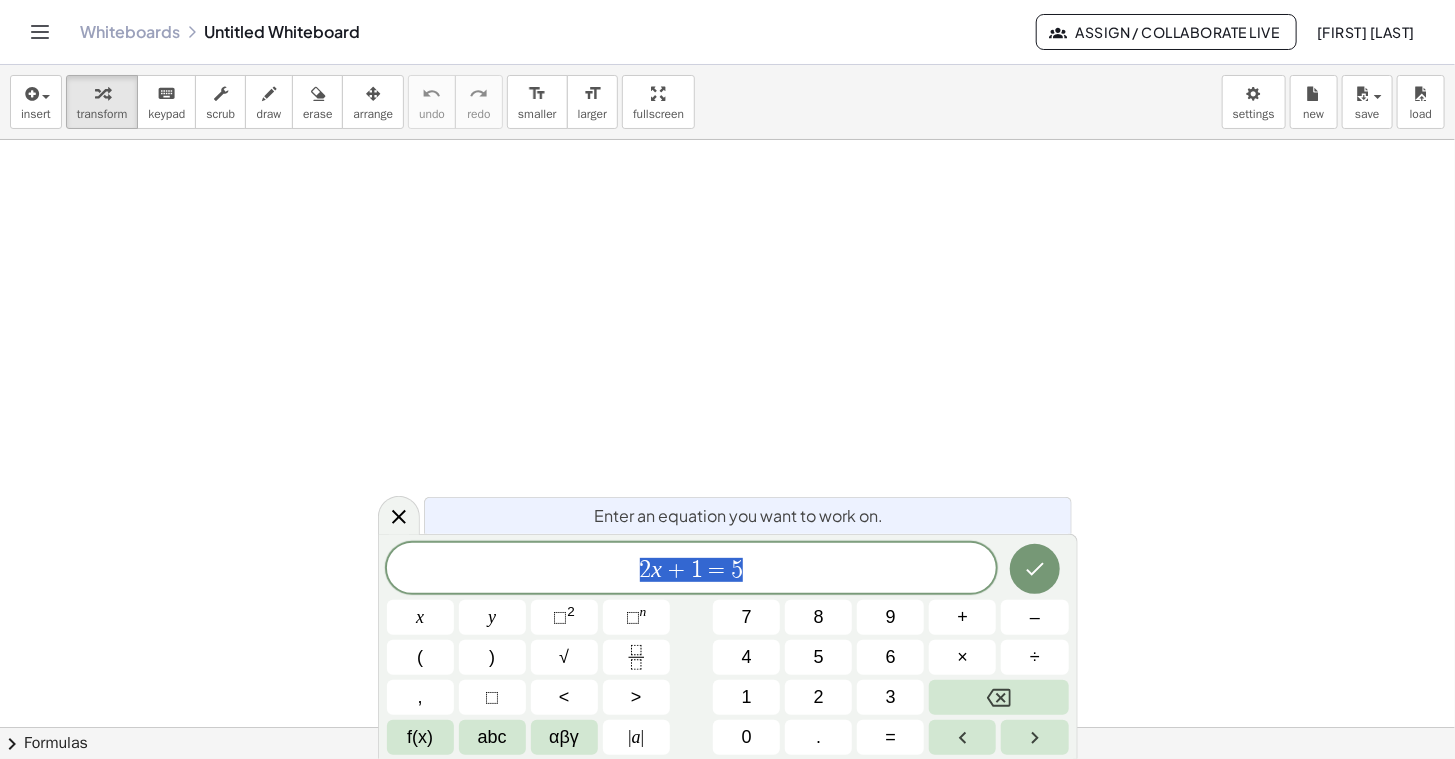 click at bounding box center [727, 729] 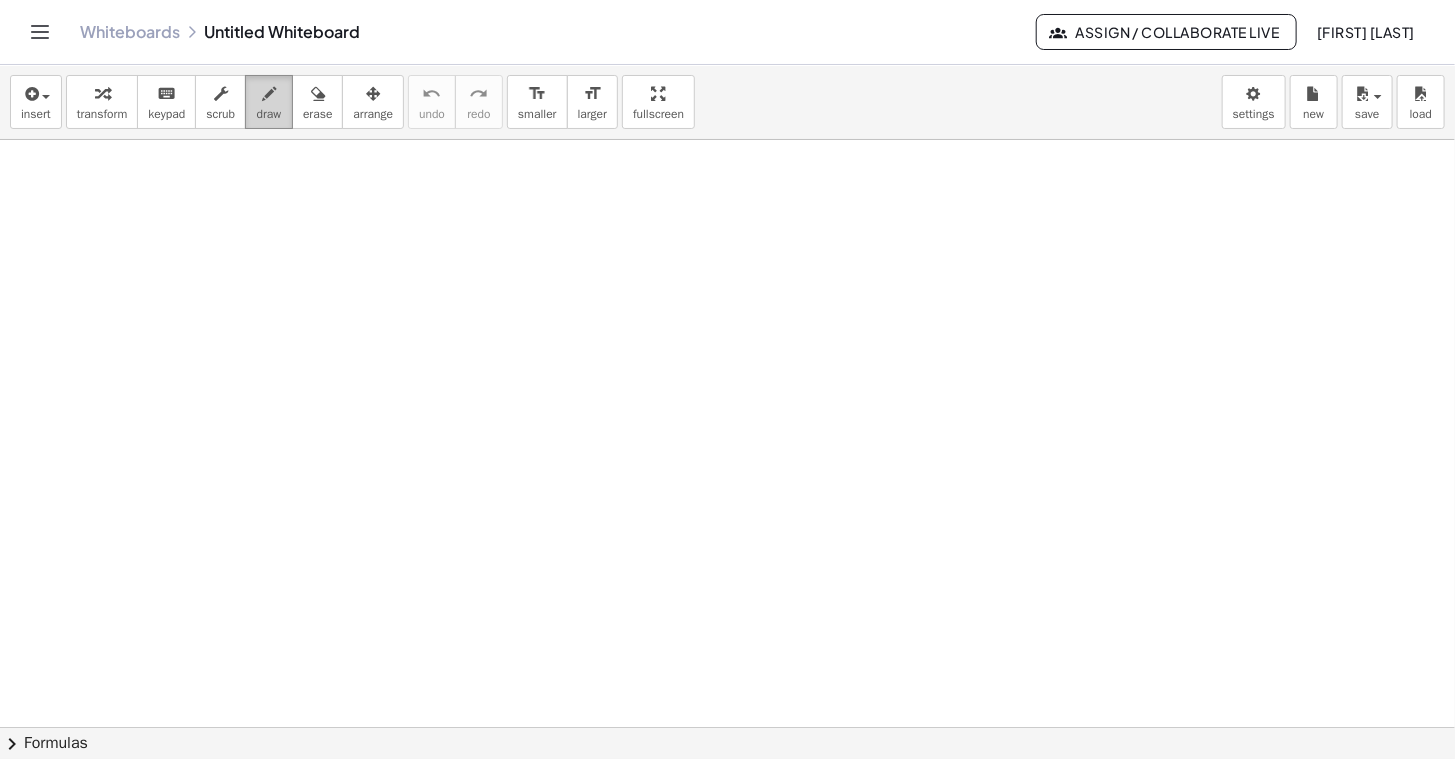 click at bounding box center [269, 94] 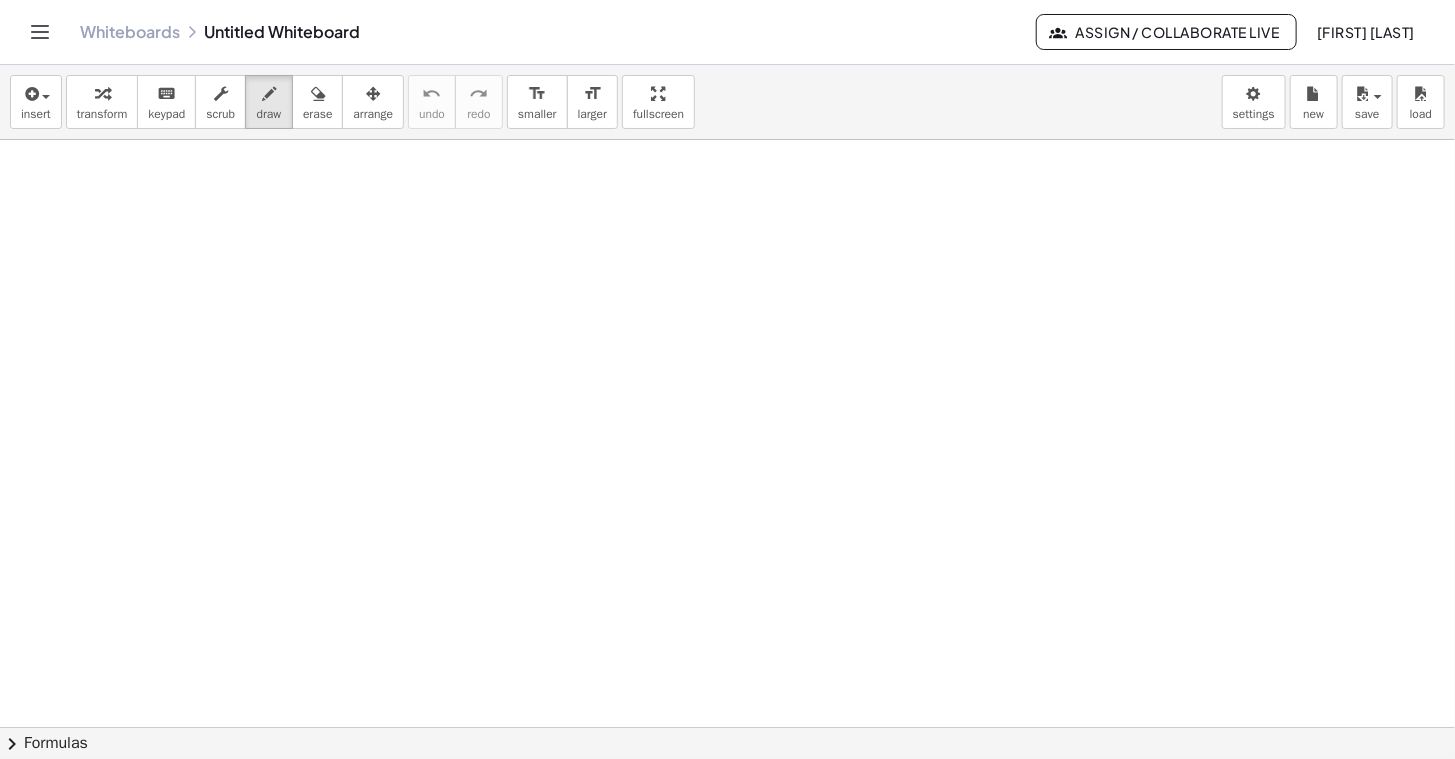 click at bounding box center [727, 729] 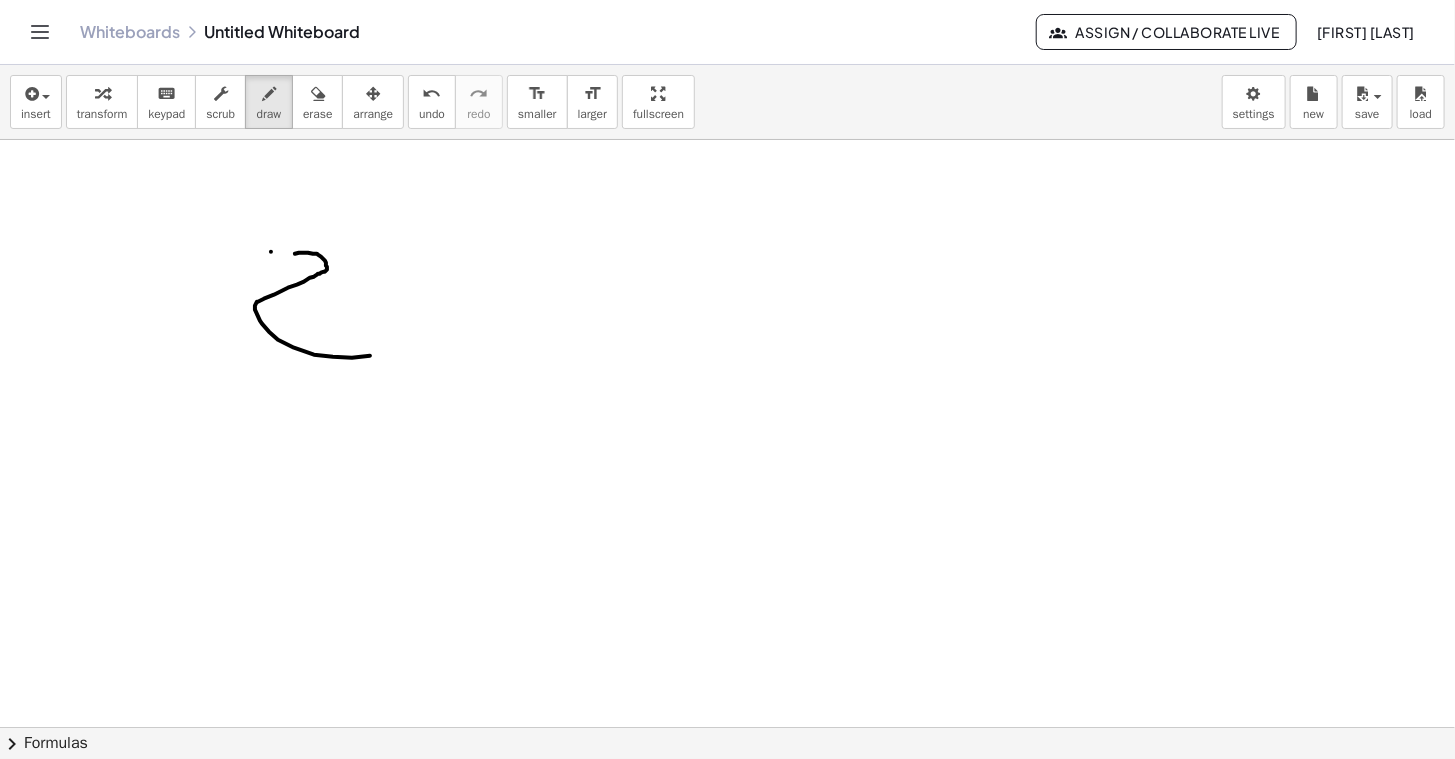 drag, startPoint x: 295, startPoint y: 252, endPoint x: 396, endPoint y: 341, distance: 134.61798 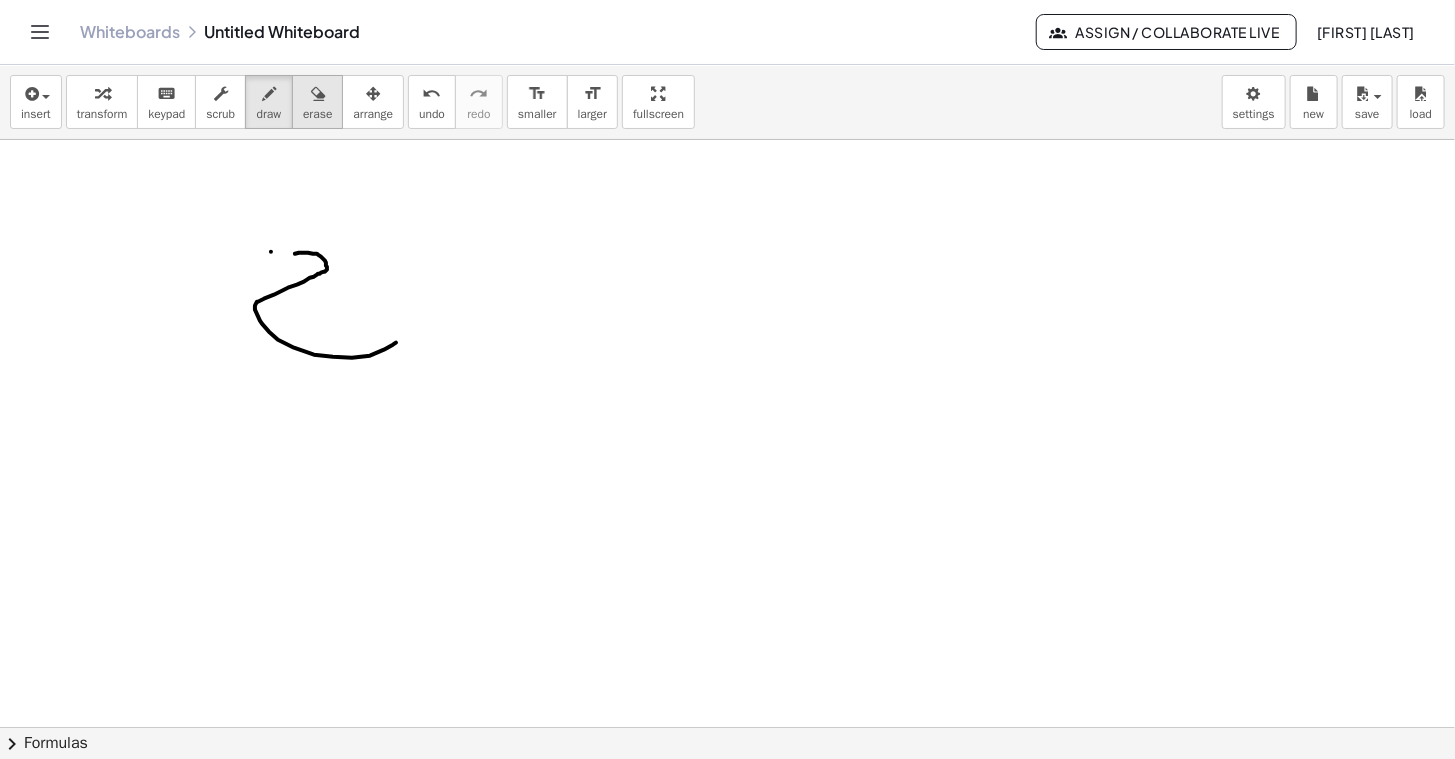 click on "erase" at bounding box center (317, 114) 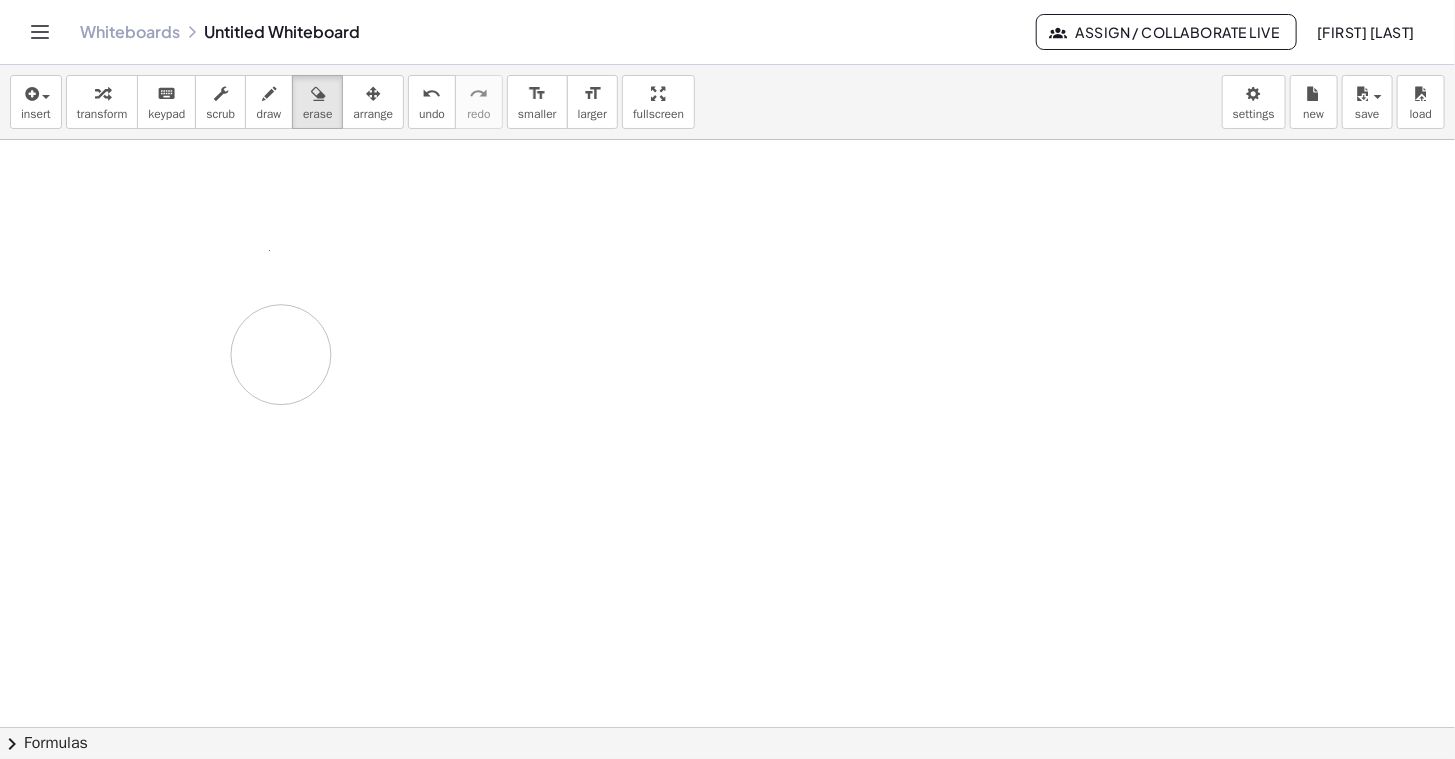 drag, startPoint x: 320, startPoint y: 169, endPoint x: 281, endPoint y: 353, distance: 188.08774 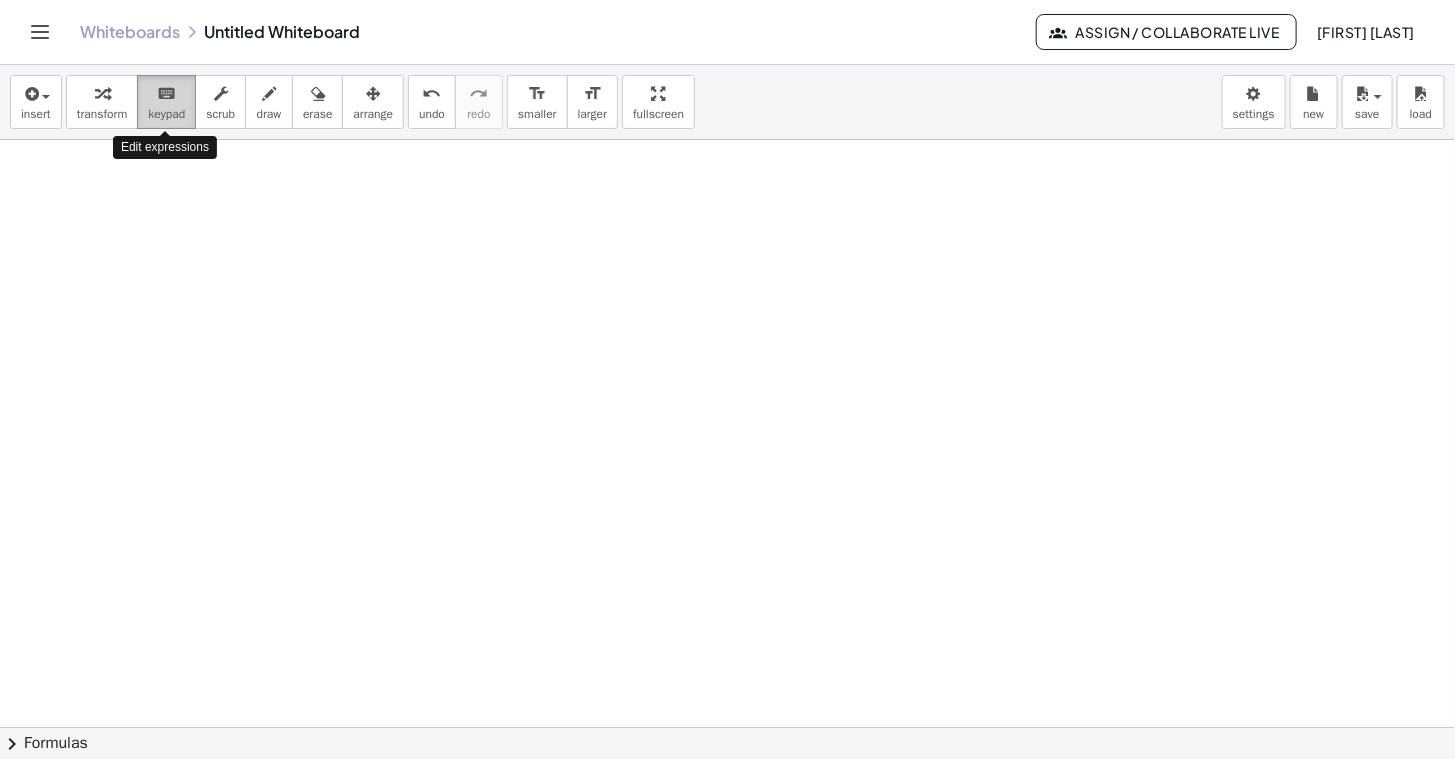 click on "keypad" at bounding box center (166, 114) 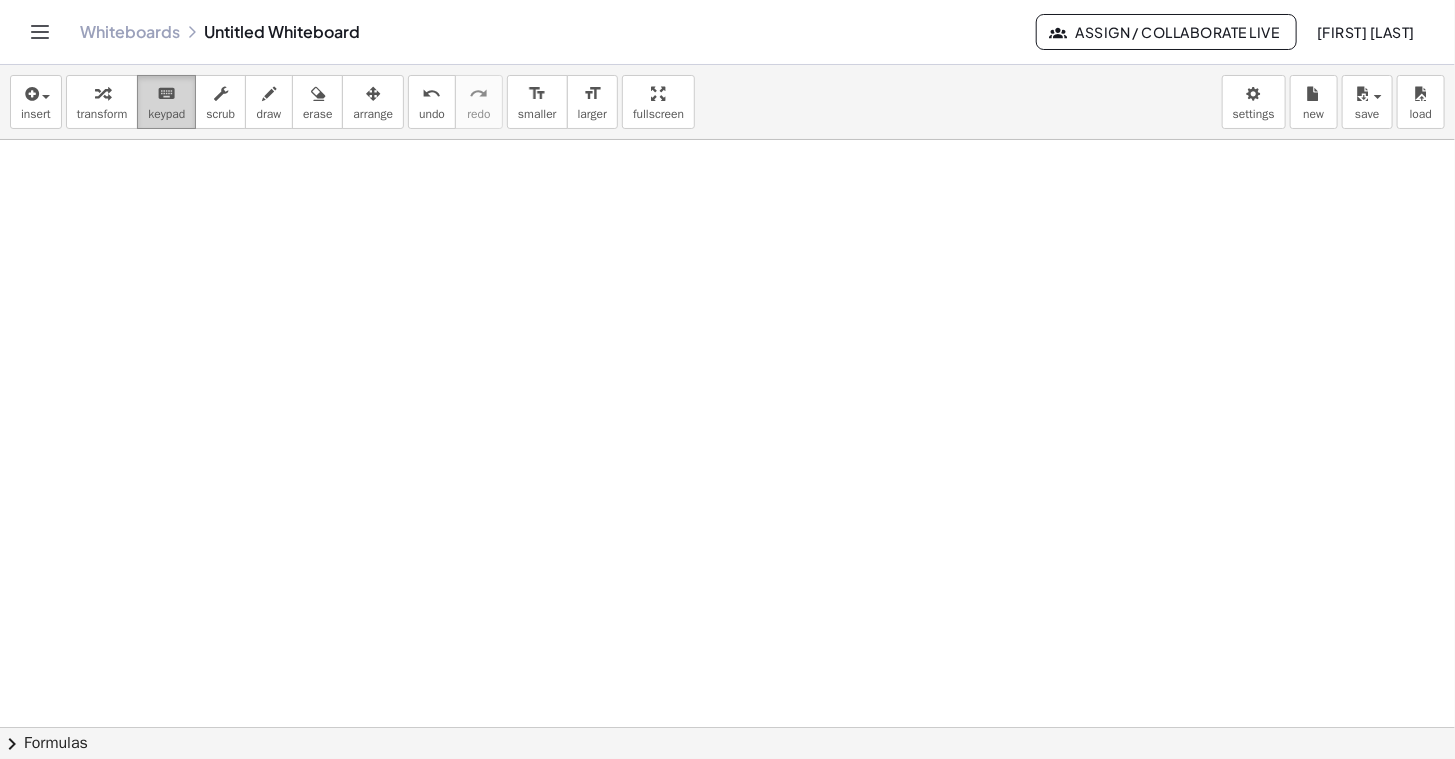 click on "keyboard" at bounding box center [166, 94] 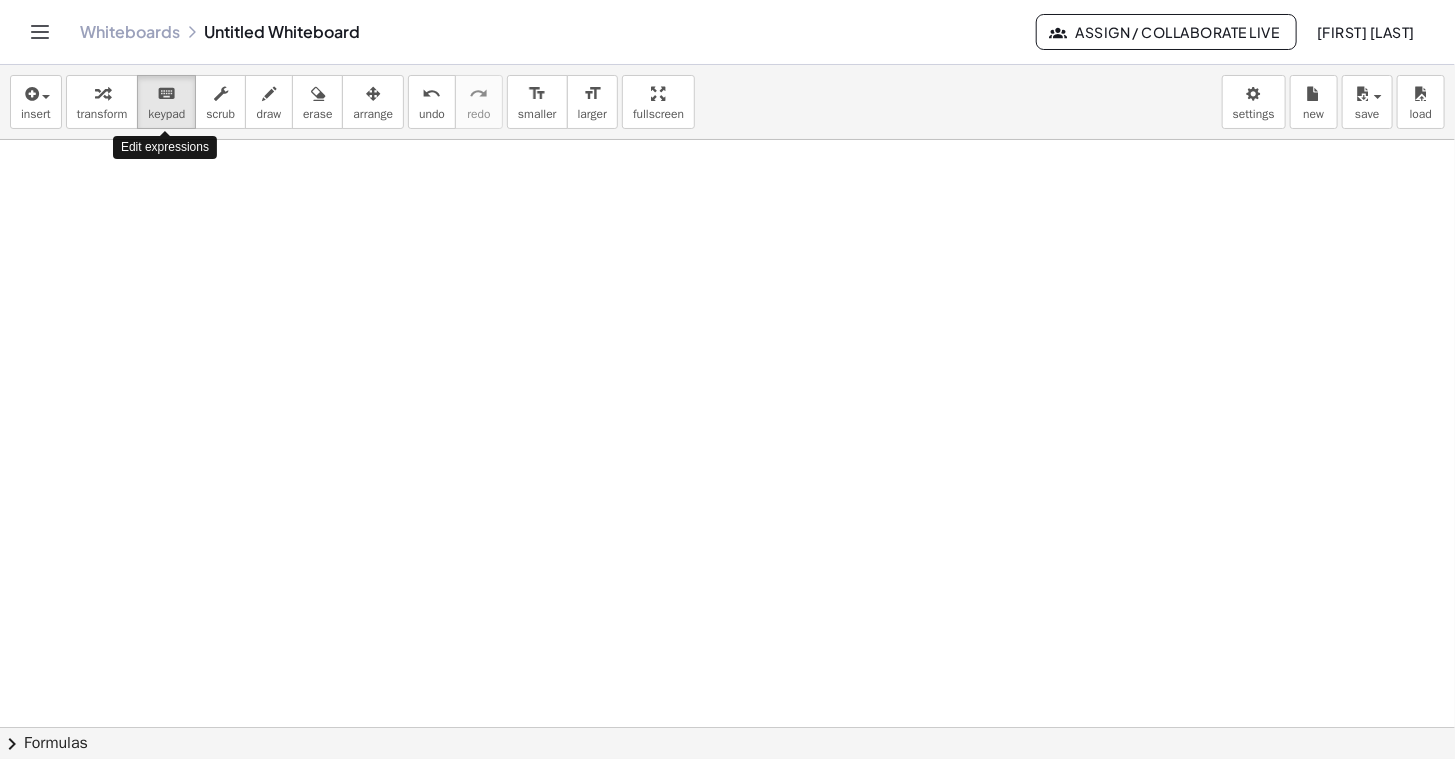 click at bounding box center [727, 729] 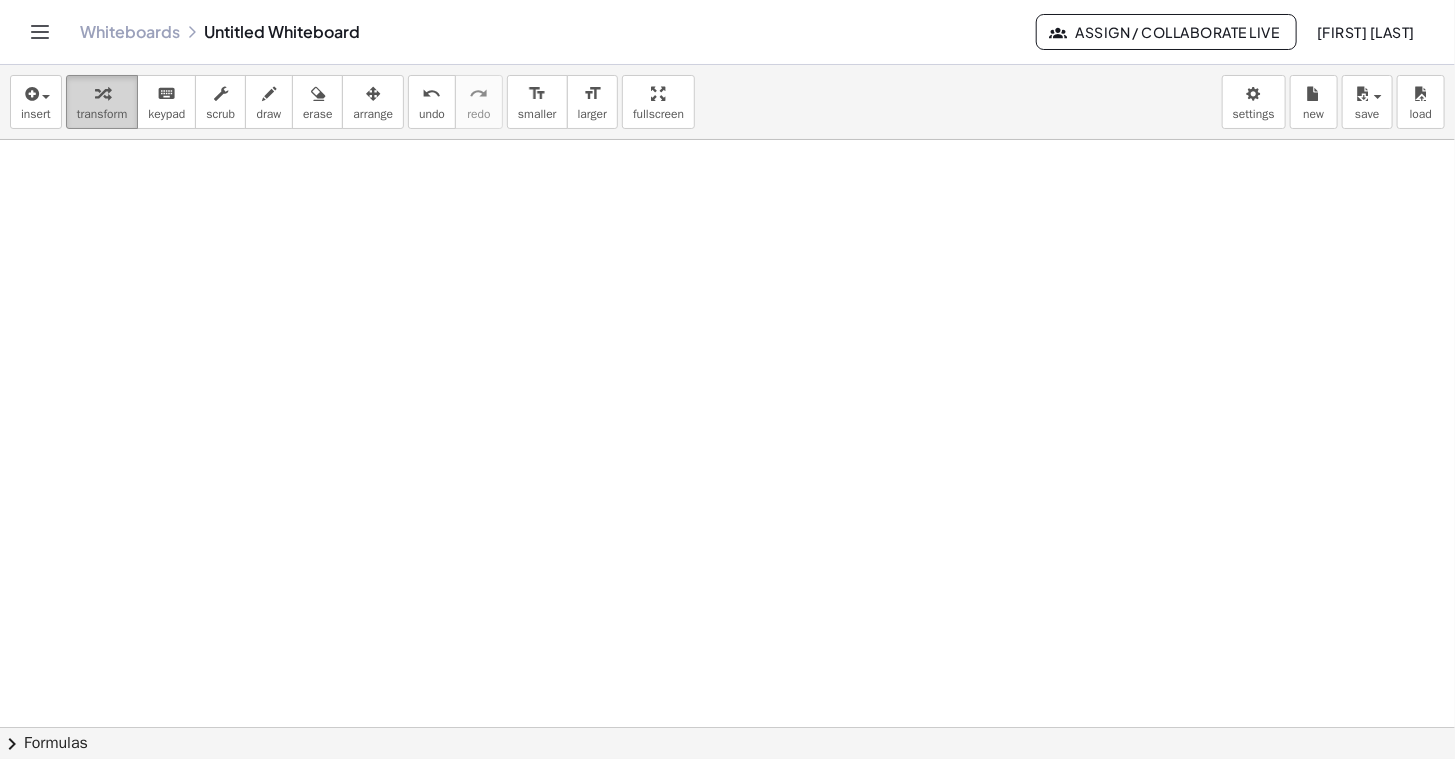 click on "transform" at bounding box center (102, 114) 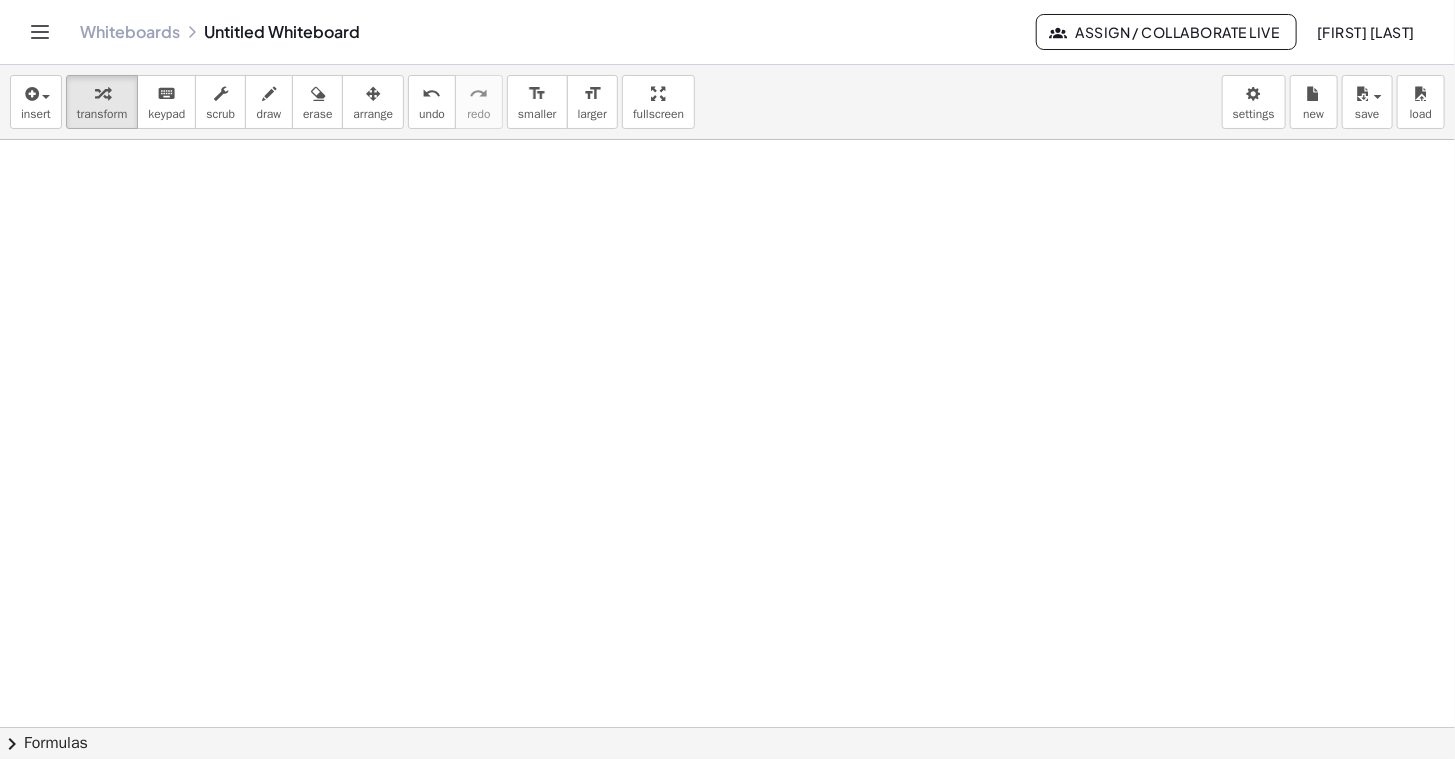 click at bounding box center (727, 729) 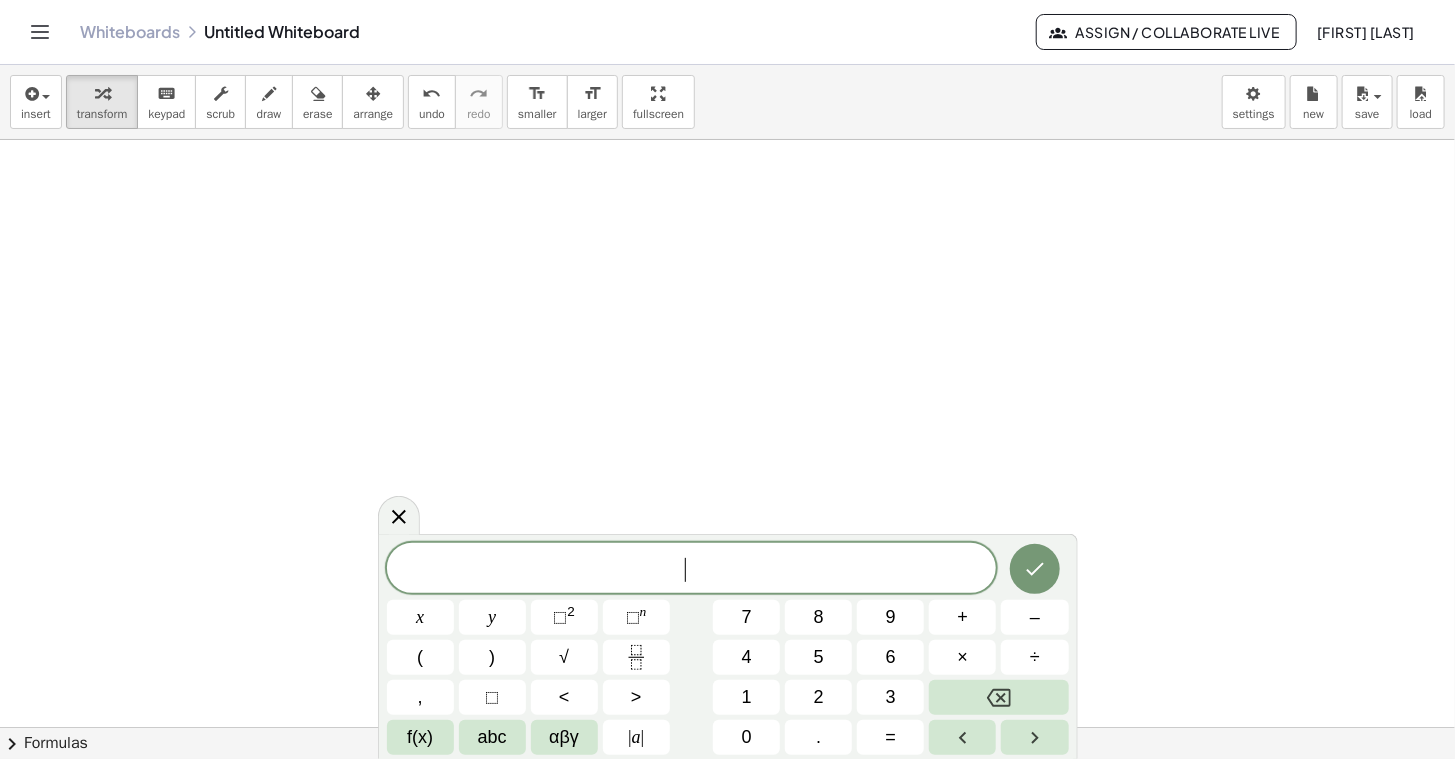 click at bounding box center [727, 729] 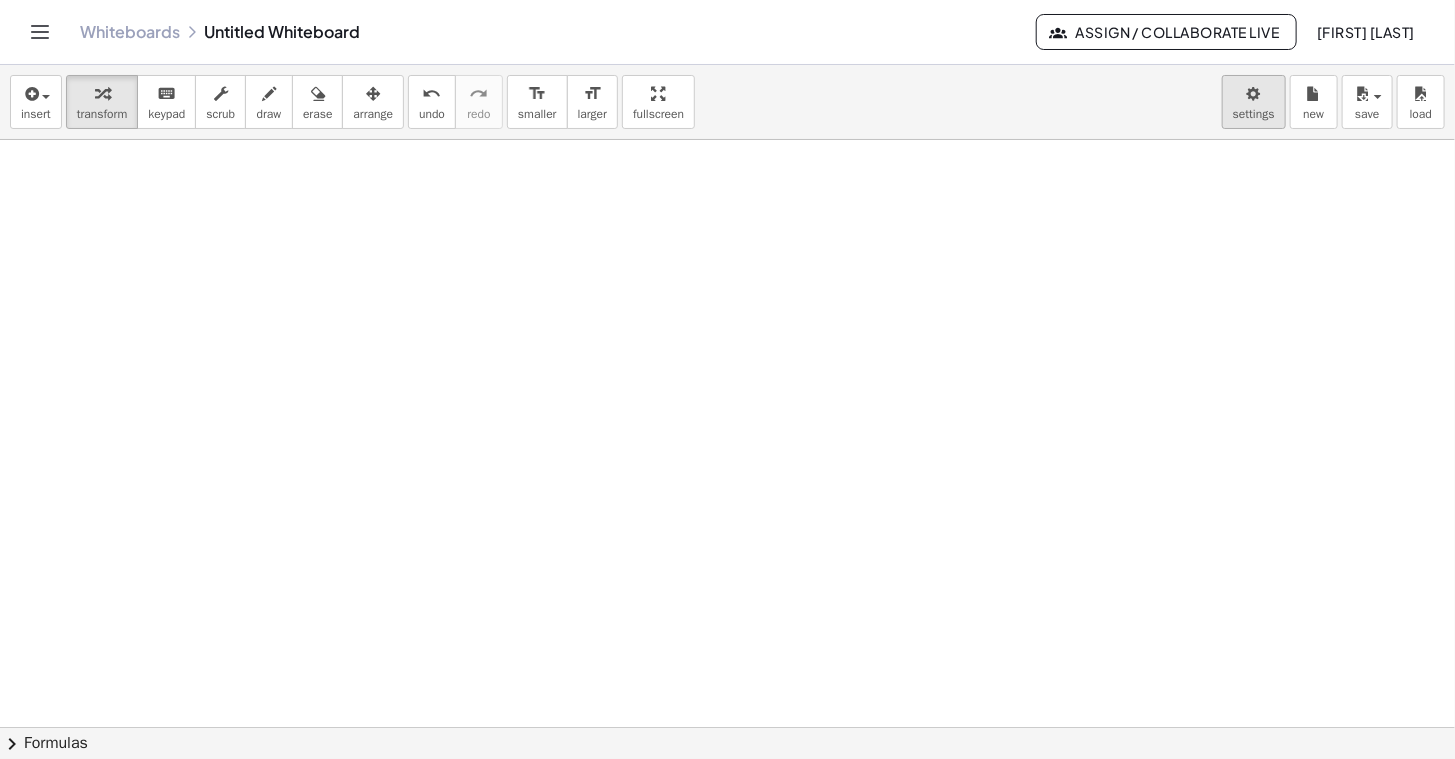 click on "Graspable Math Activities Get Started Activity Bank Assigned Work Classes Whiteboards Go Premium! Reference Account v1.28.2 | Privacy policy © 2025 | Graspable, Inc. Whiteboards Untitled Whiteboard Assign / Collaborate Live  Bayrak Emre   insert select one: Math Expression Function Text Youtube Video Graphing Geometry Geometry 3D transform keyboard keypad scrub draw erase arrange undo undo redo redo format_size smaller format_size larger fullscreen load   save new settings × chevron_right  Formulas
Drag one side of a formula onto a highlighted expression on the canvas to apply it.
Quadratic Formula
+ · a · x 2 + · b · x + c = 0
⇔
x = · ( − b ± 2 √ ( + b 2 − · 4 · a · c ) ) · 2 · a
+ x 2 + · p · x + q = 0
⇔
x = − · p ·" at bounding box center [727, 379] 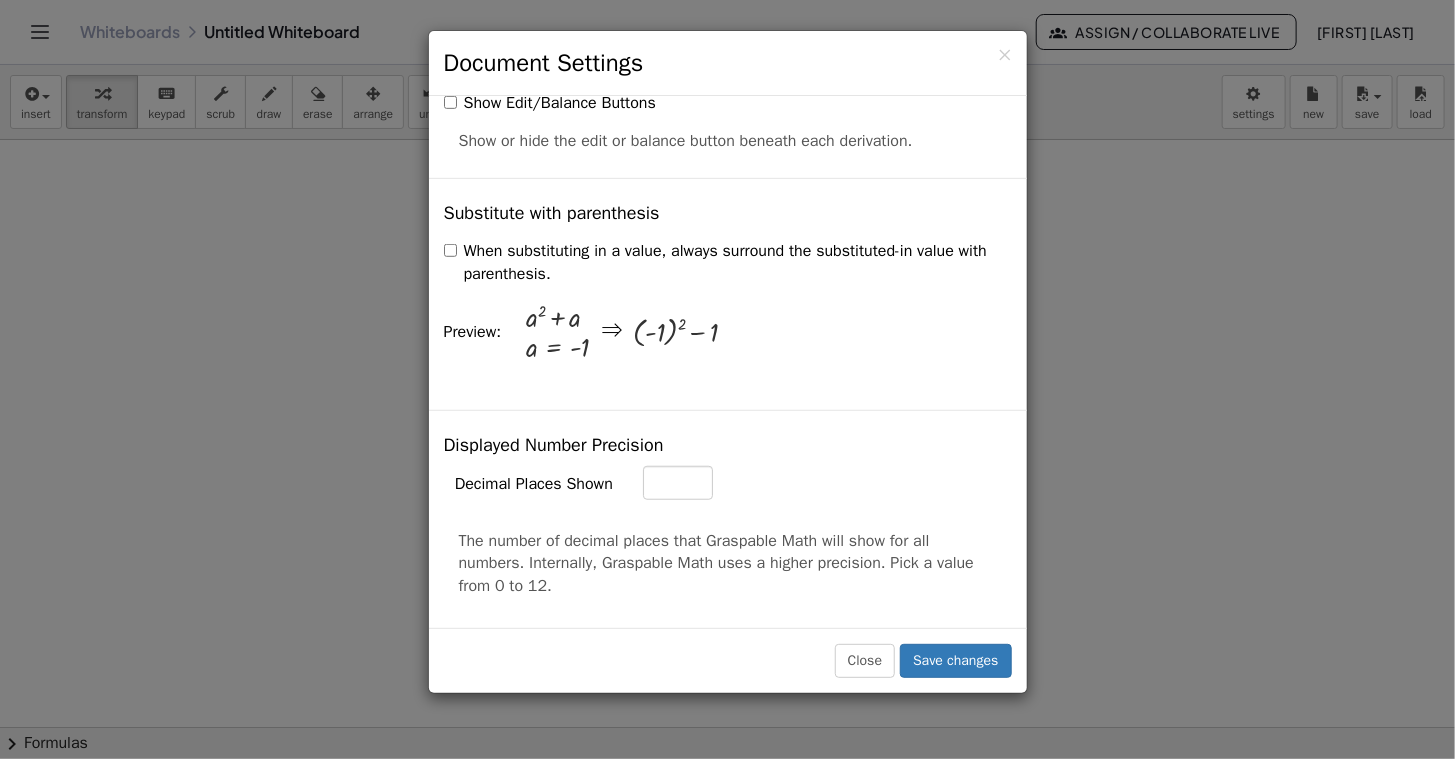 scroll, scrollTop: 0, scrollLeft: 0, axis: both 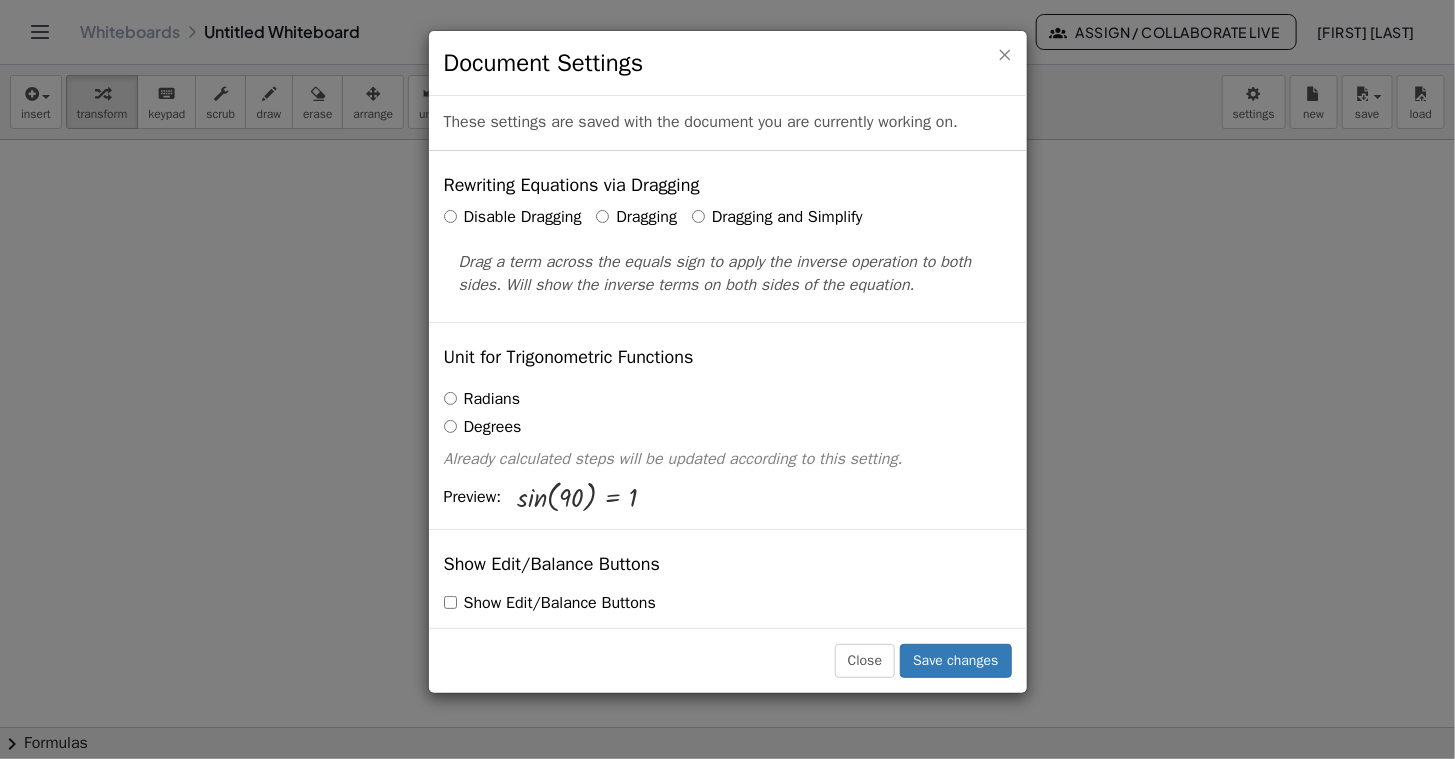 click on "×" at bounding box center (1005, 54) 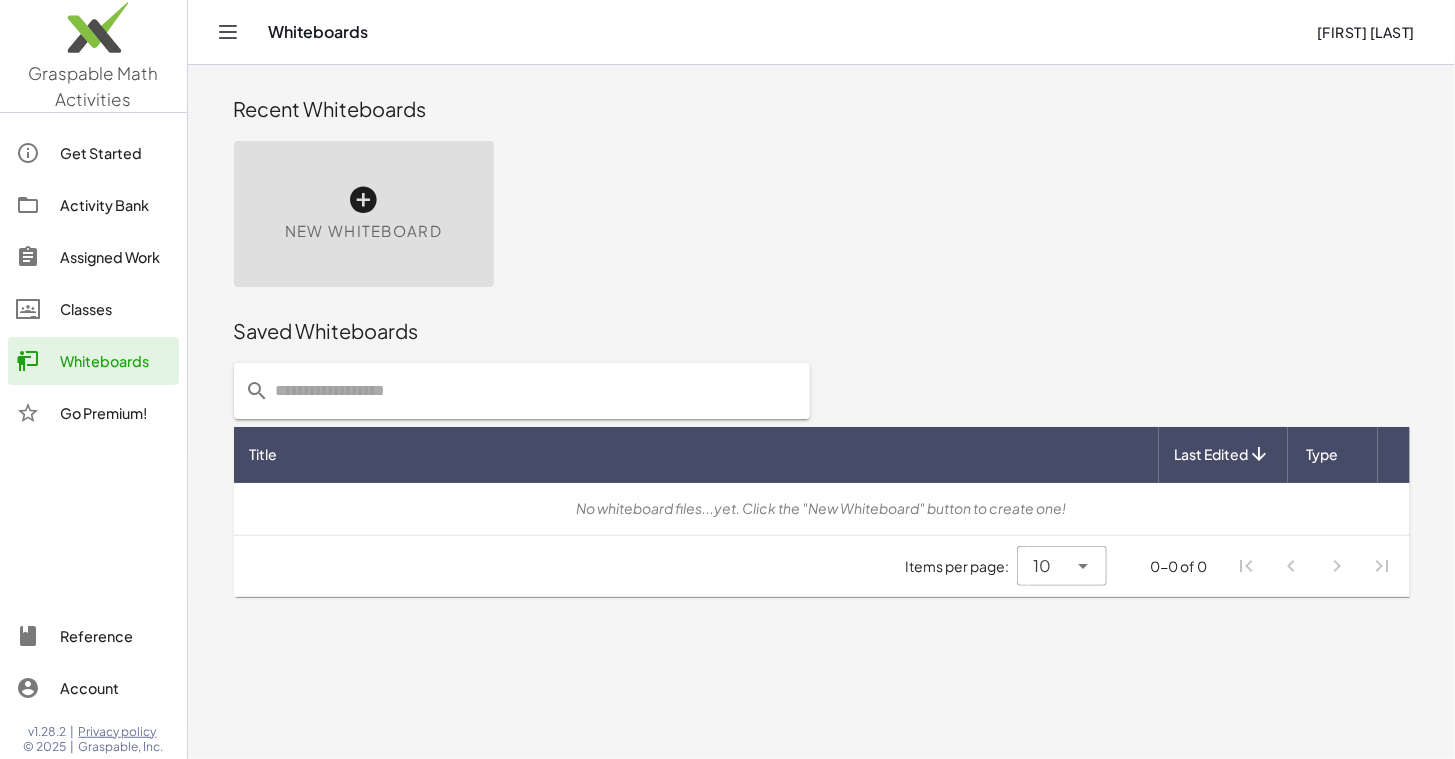 click 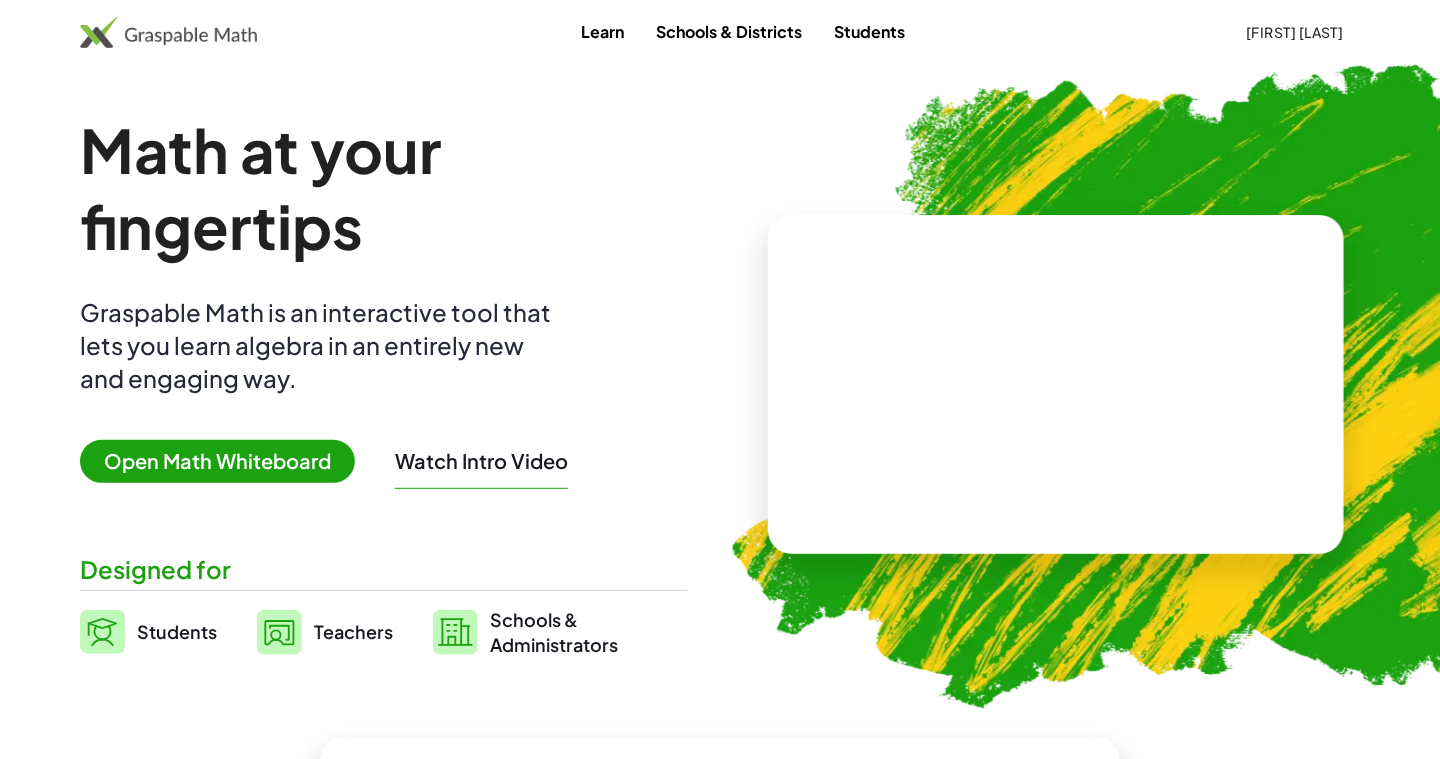 click on "Watch Intro Video" at bounding box center [481, 461] 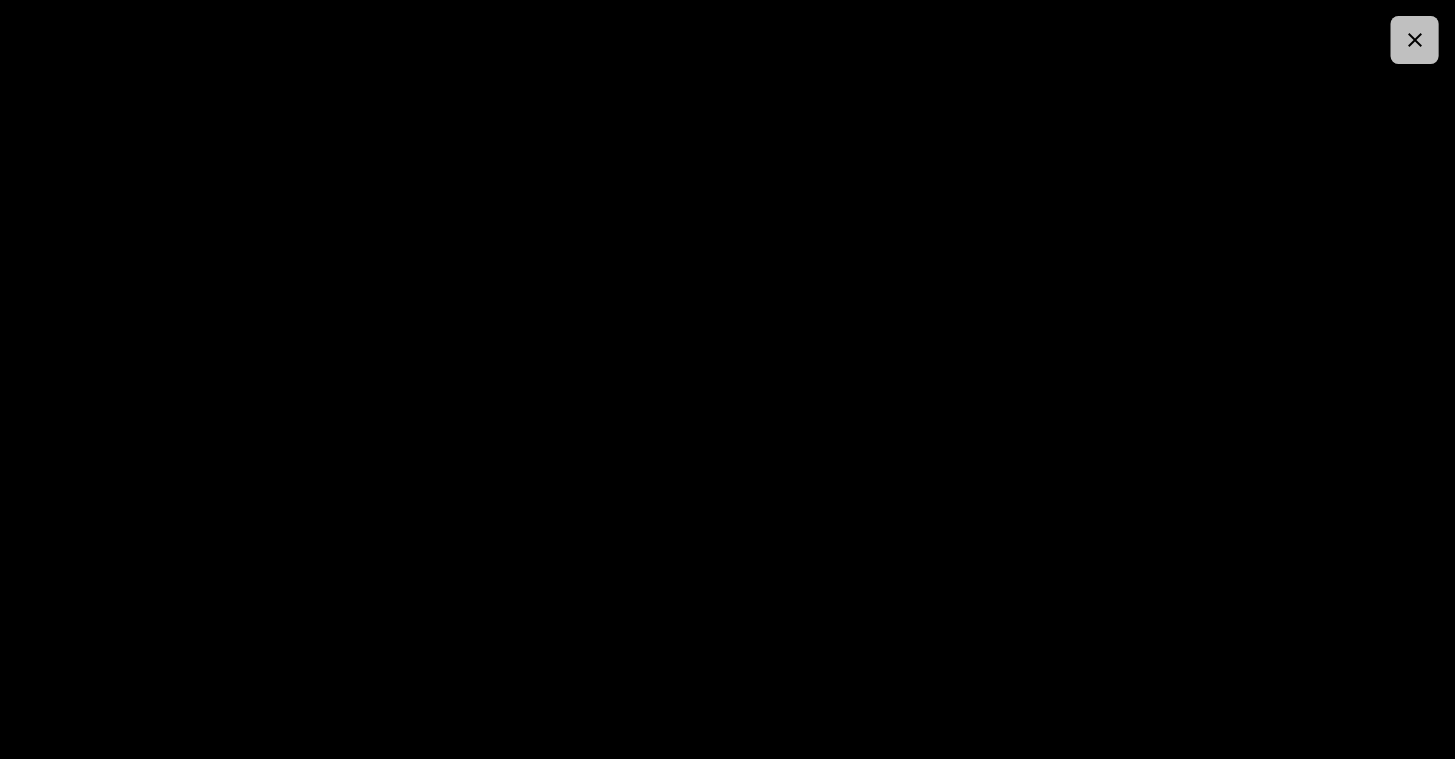 click 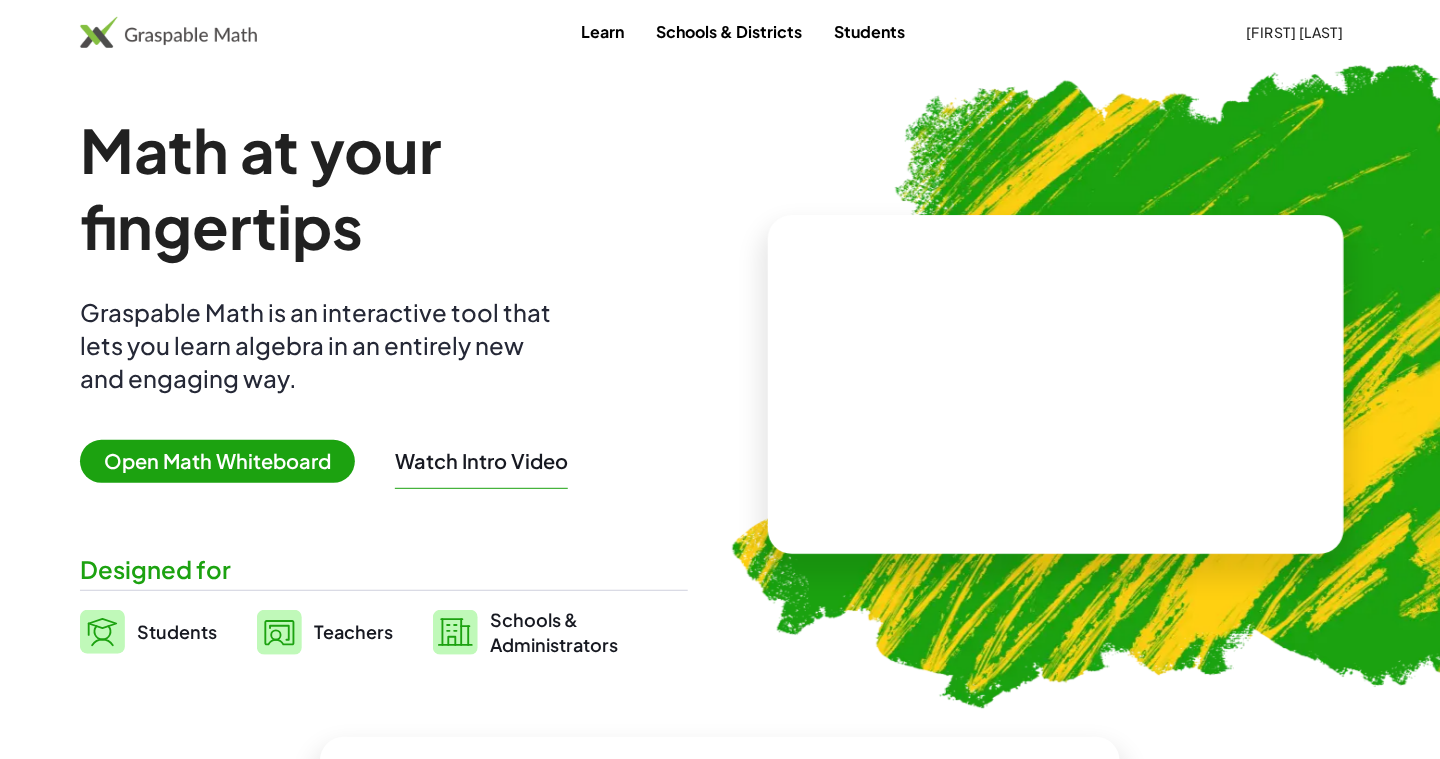 click on "Open Math Whiteboard" at bounding box center [217, 461] 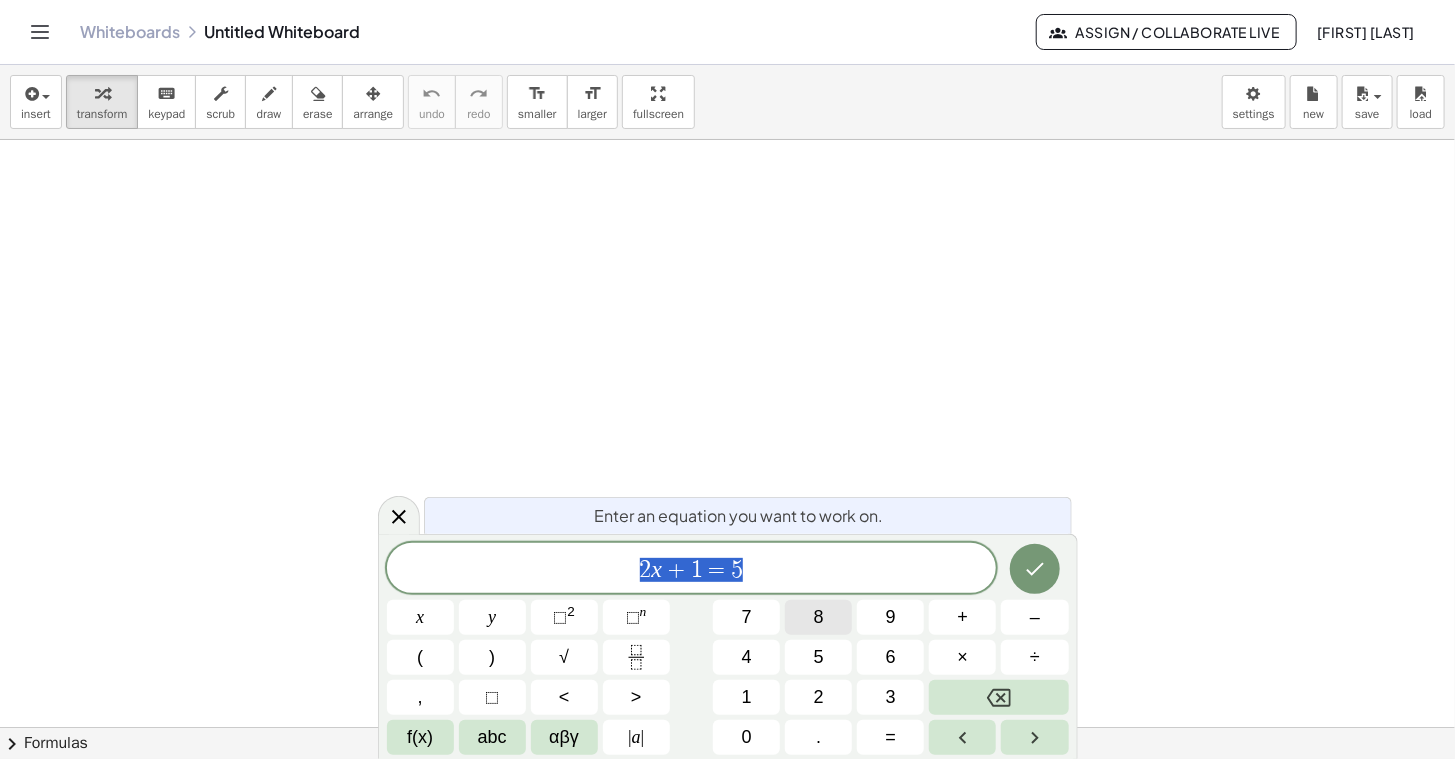 click on "8" at bounding box center (818, 617) 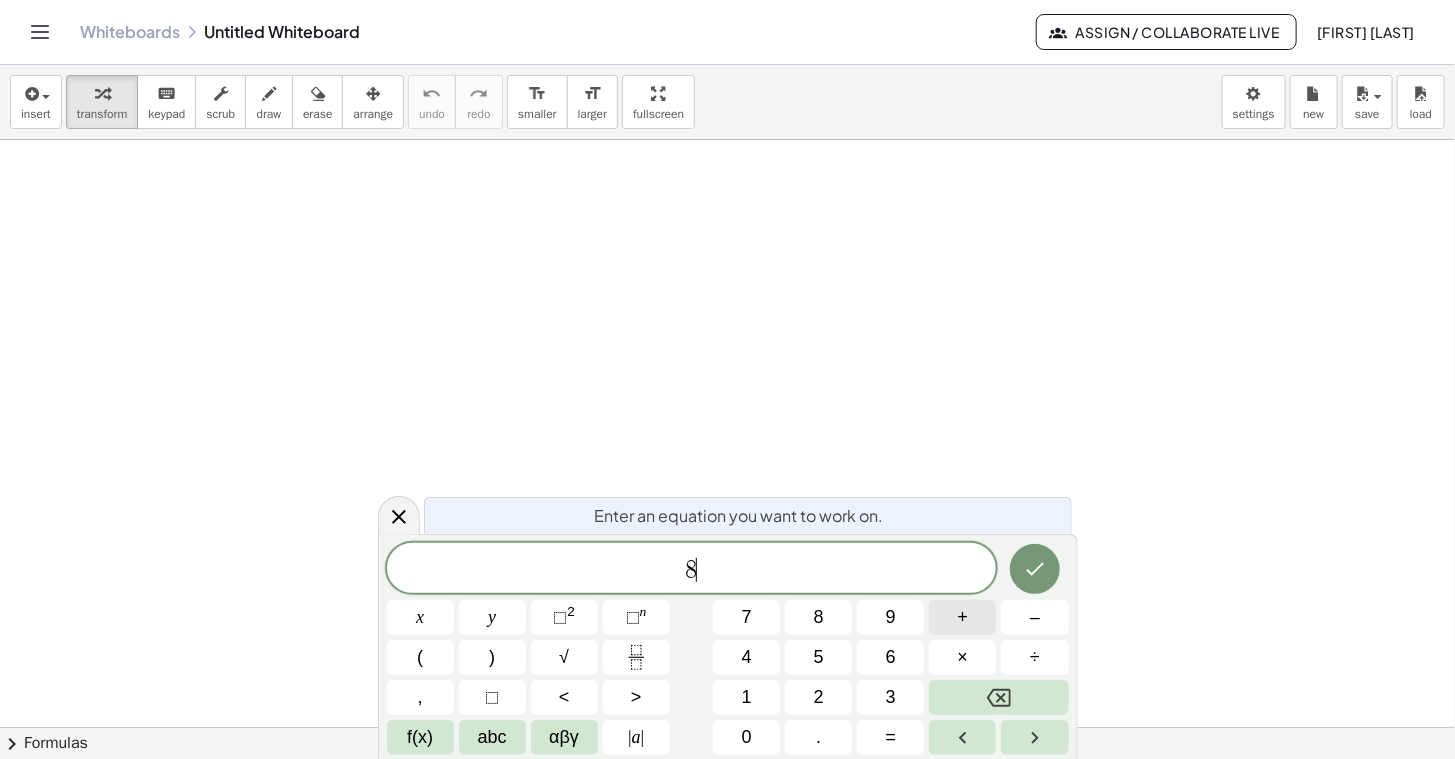 click on "+" at bounding box center (962, 617) 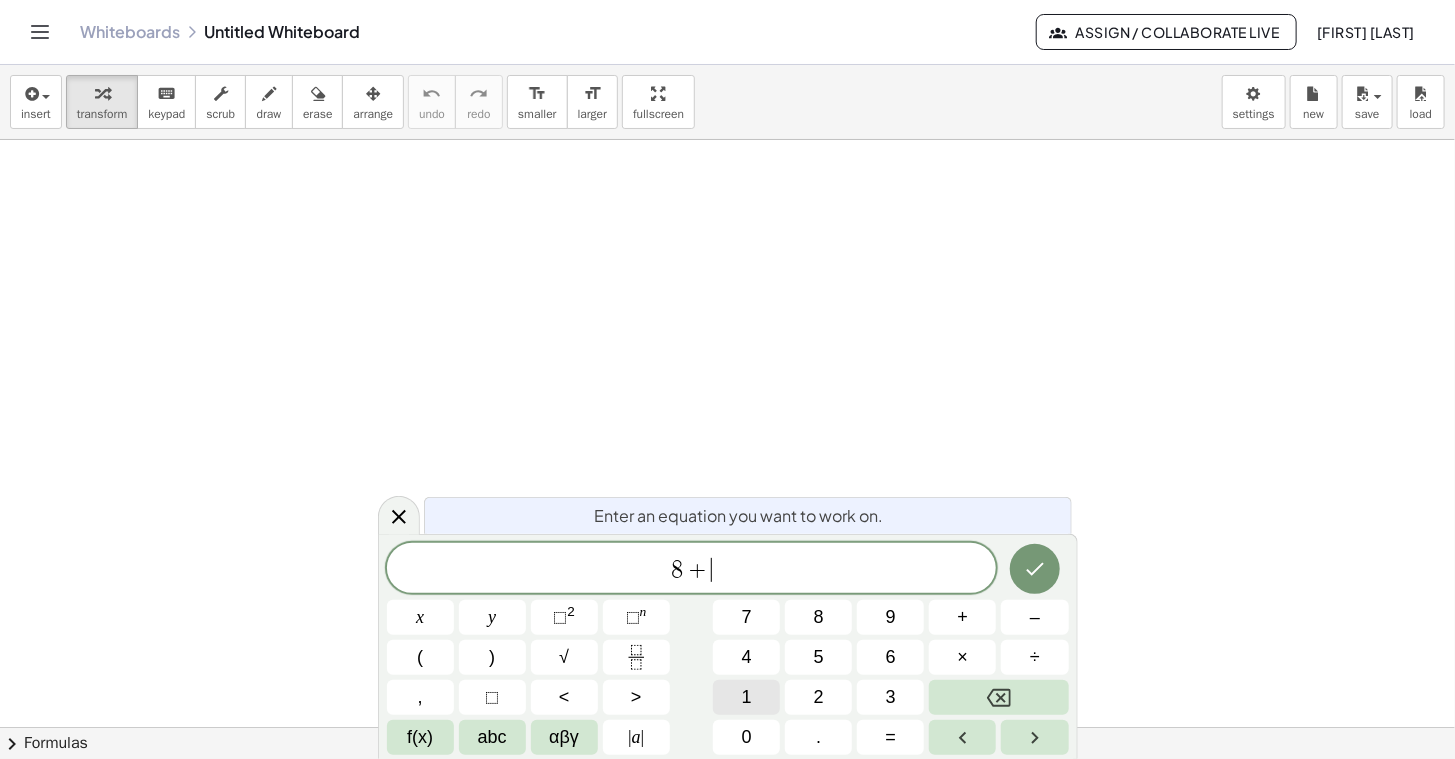 click on "1" at bounding box center (746, 697) 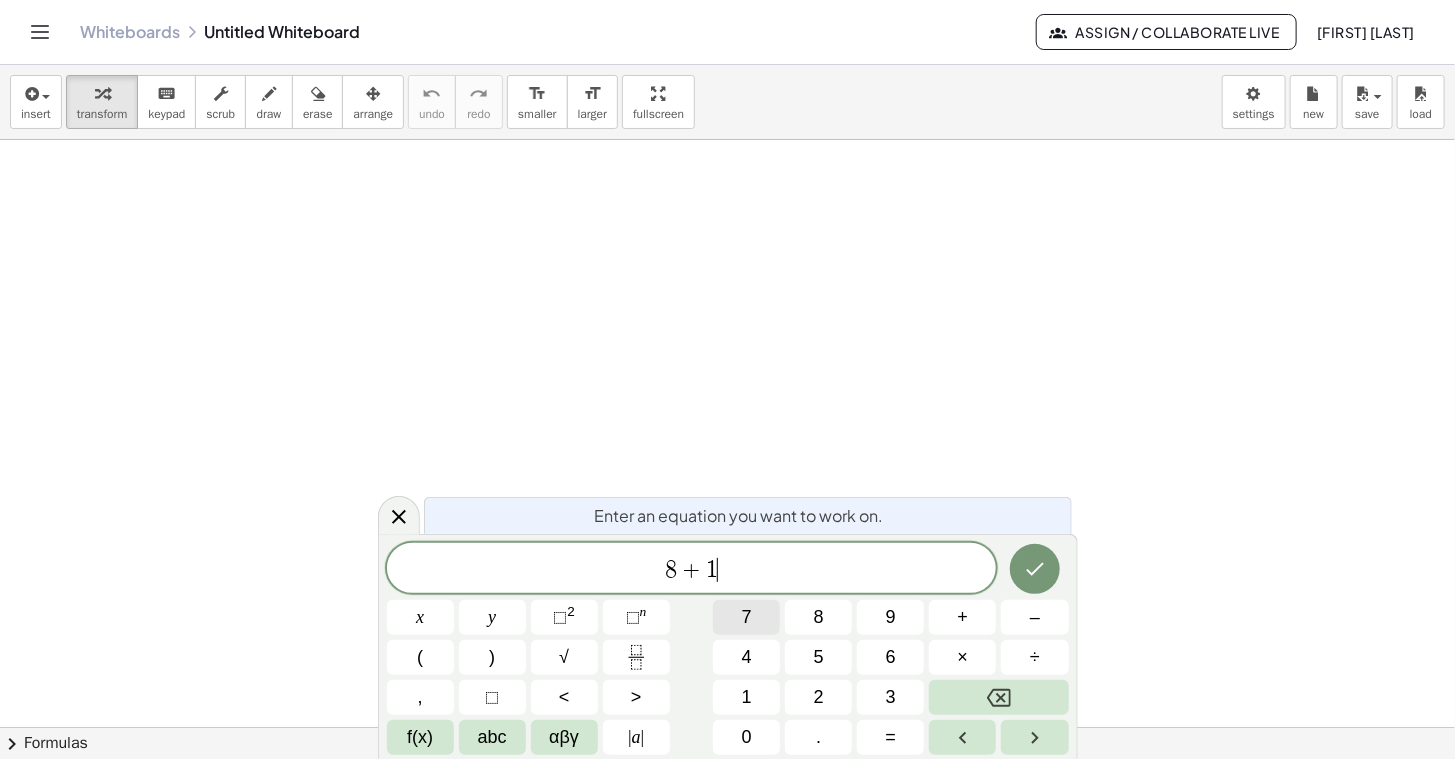 click on "7" at bounding box center (746, 617) 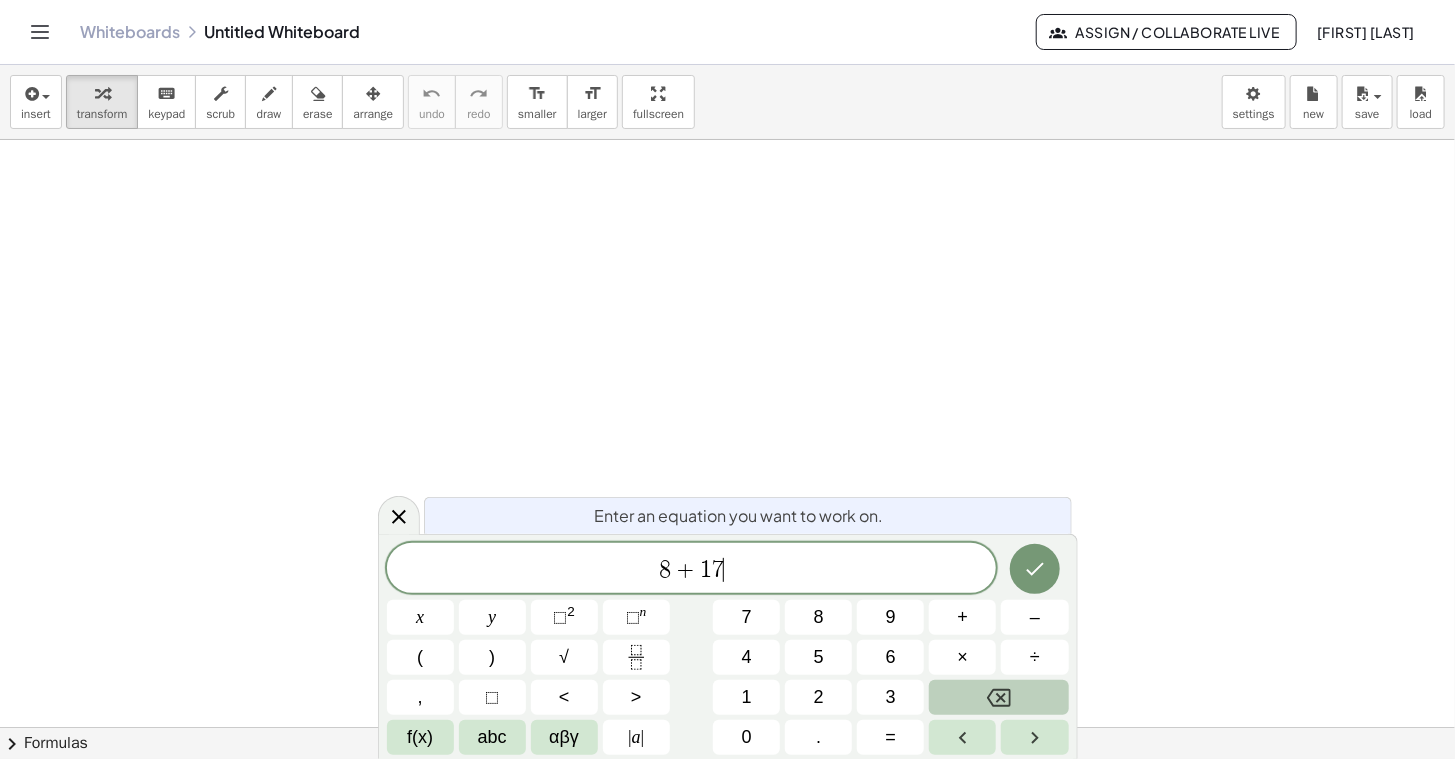 click 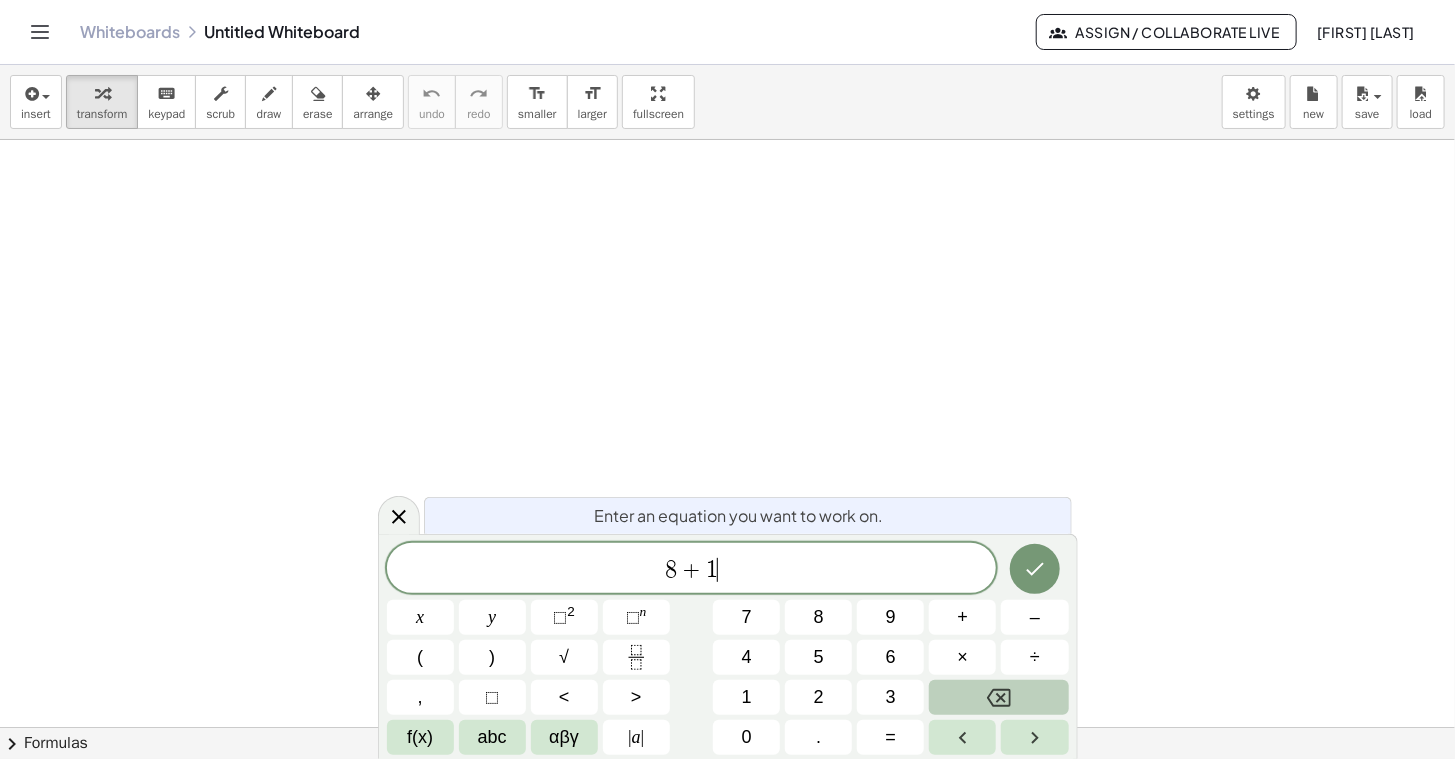 click 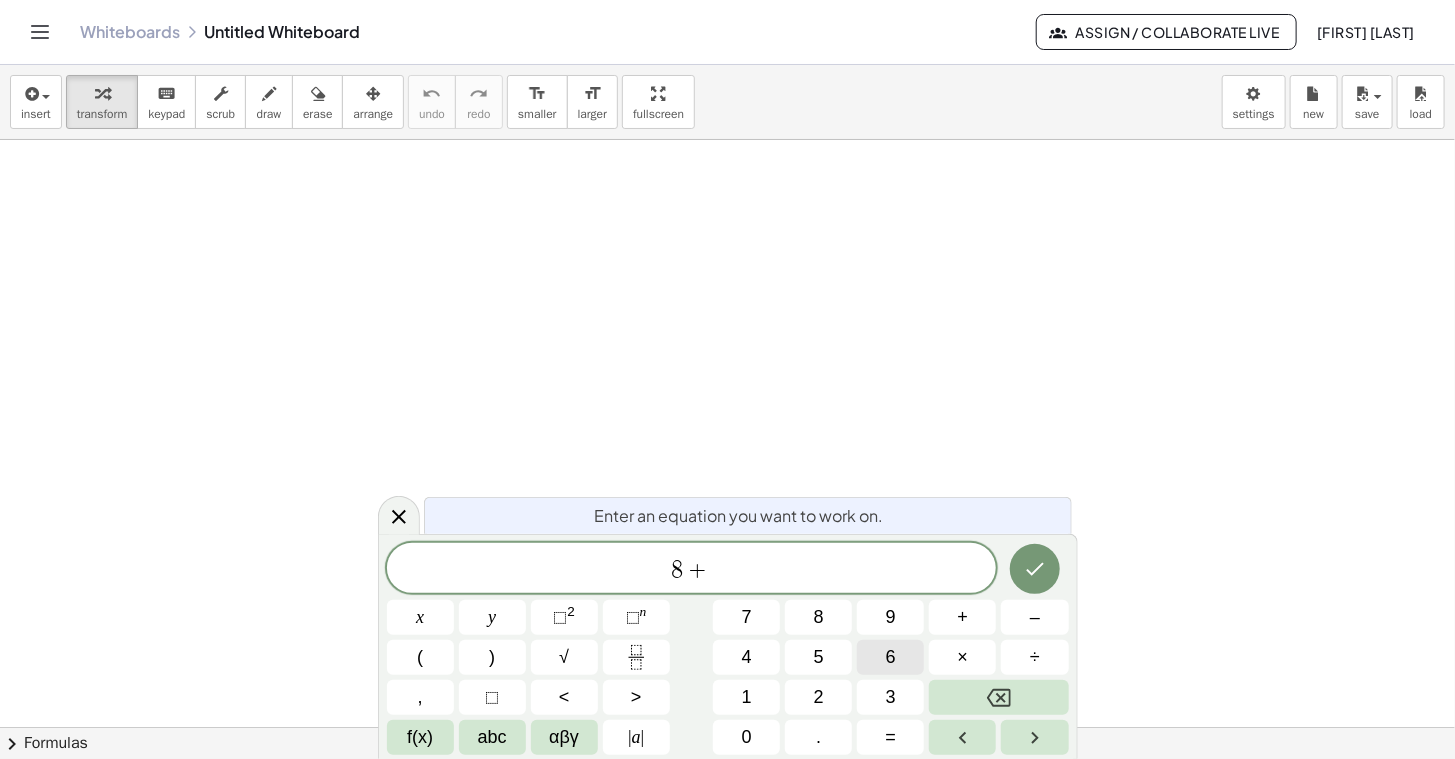 click on "6" at bounding box center (891, 657) 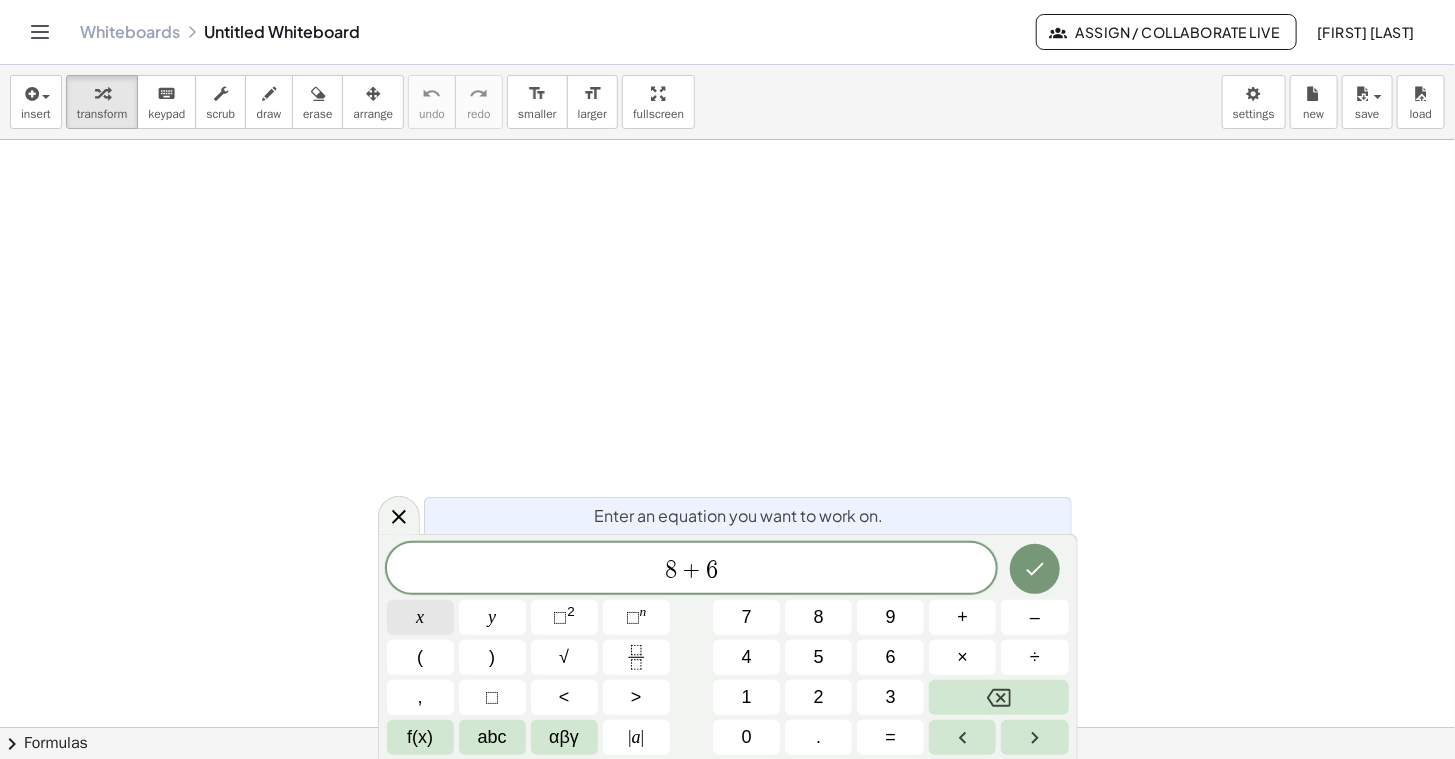 click on "x" at bounding box center [420, 617] 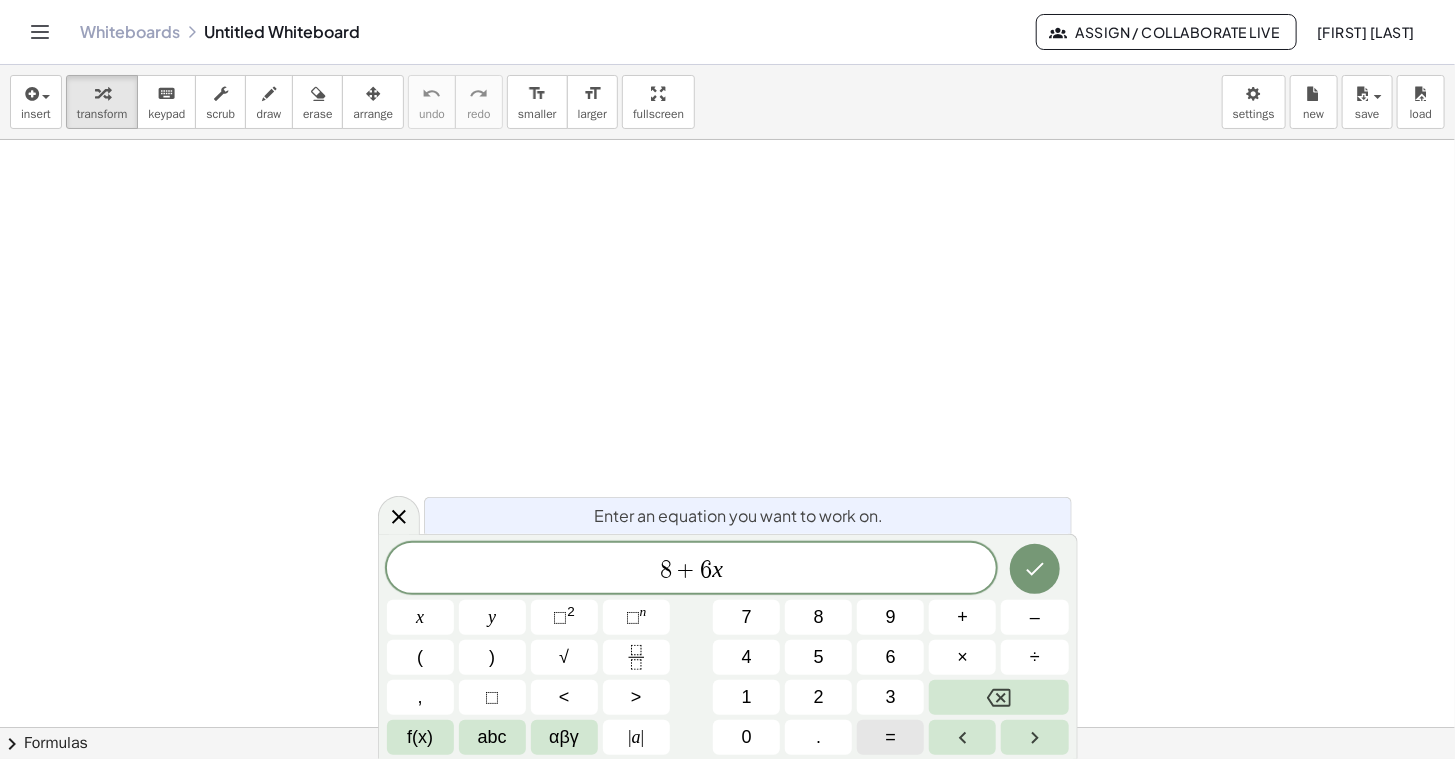 click on "=" at bounding box center [890, 737] 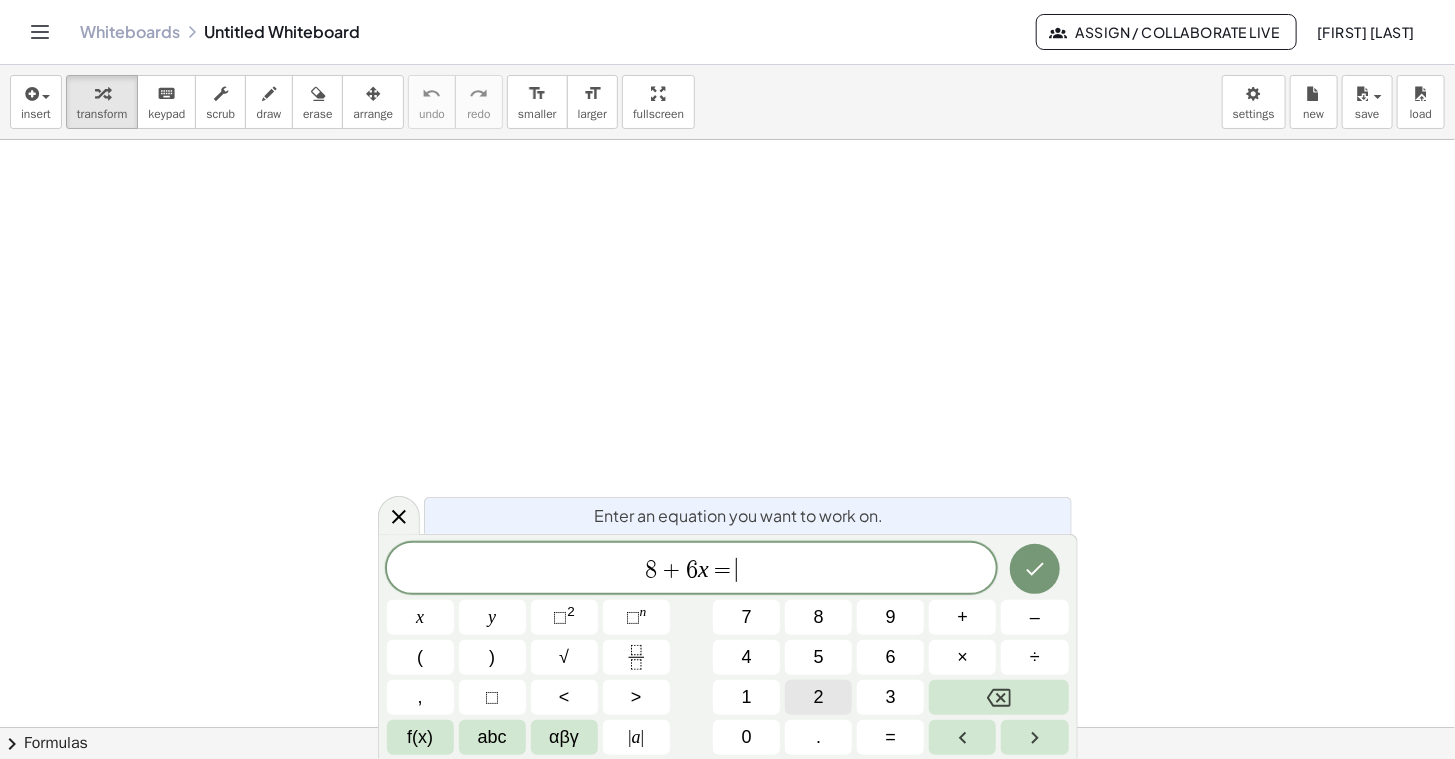 click on "2" at bounding box center [818, 697] 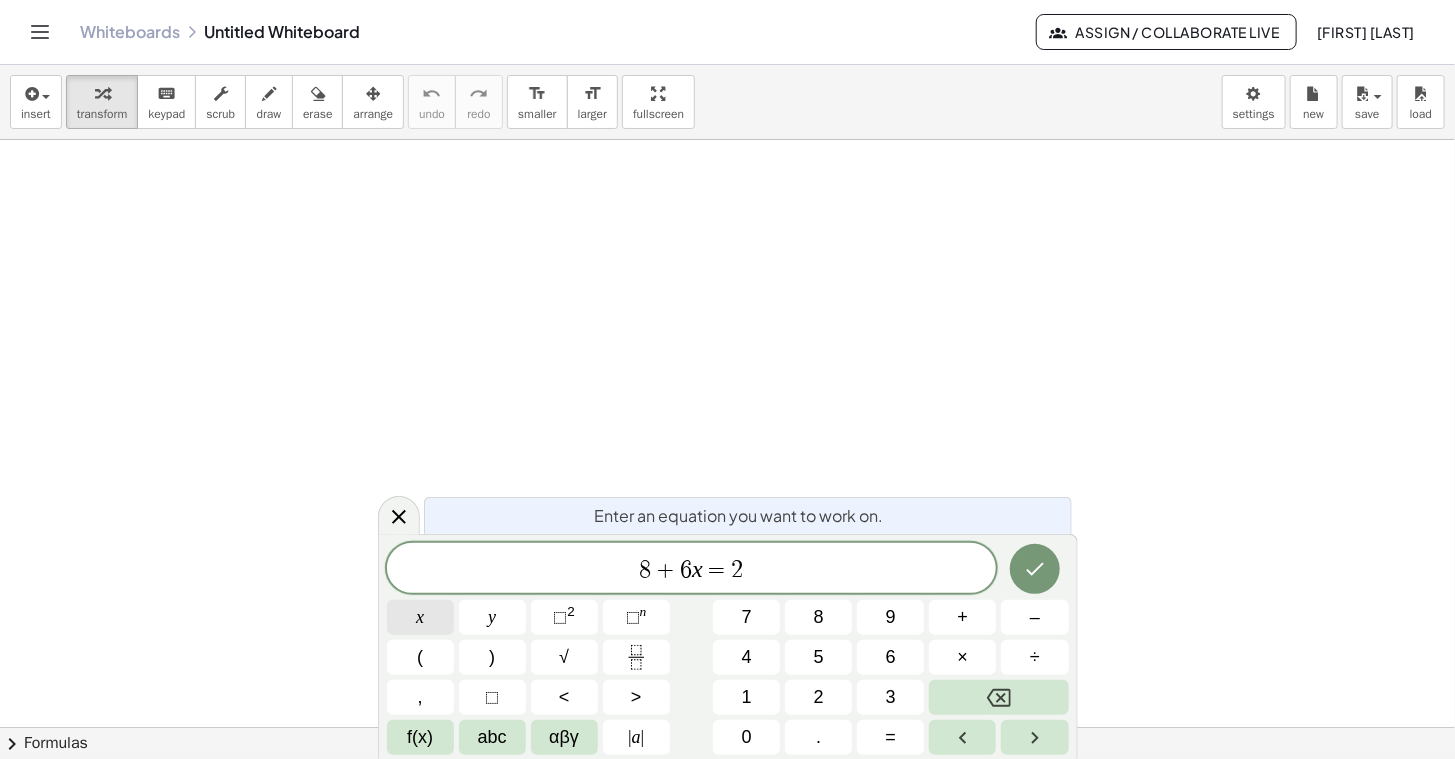click on "x" at bounding box center (420, 617) 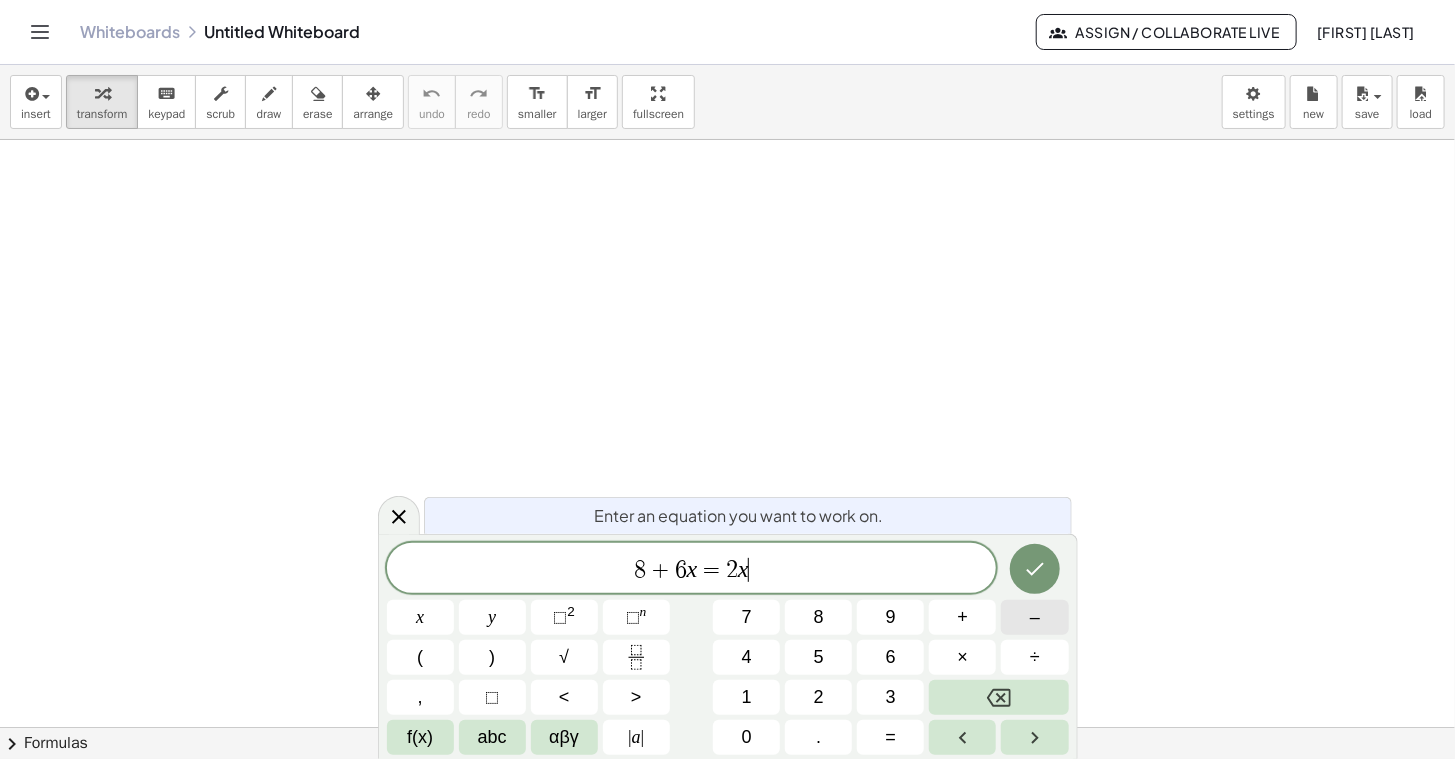 click on "–" at bounding box center [1035, 617] 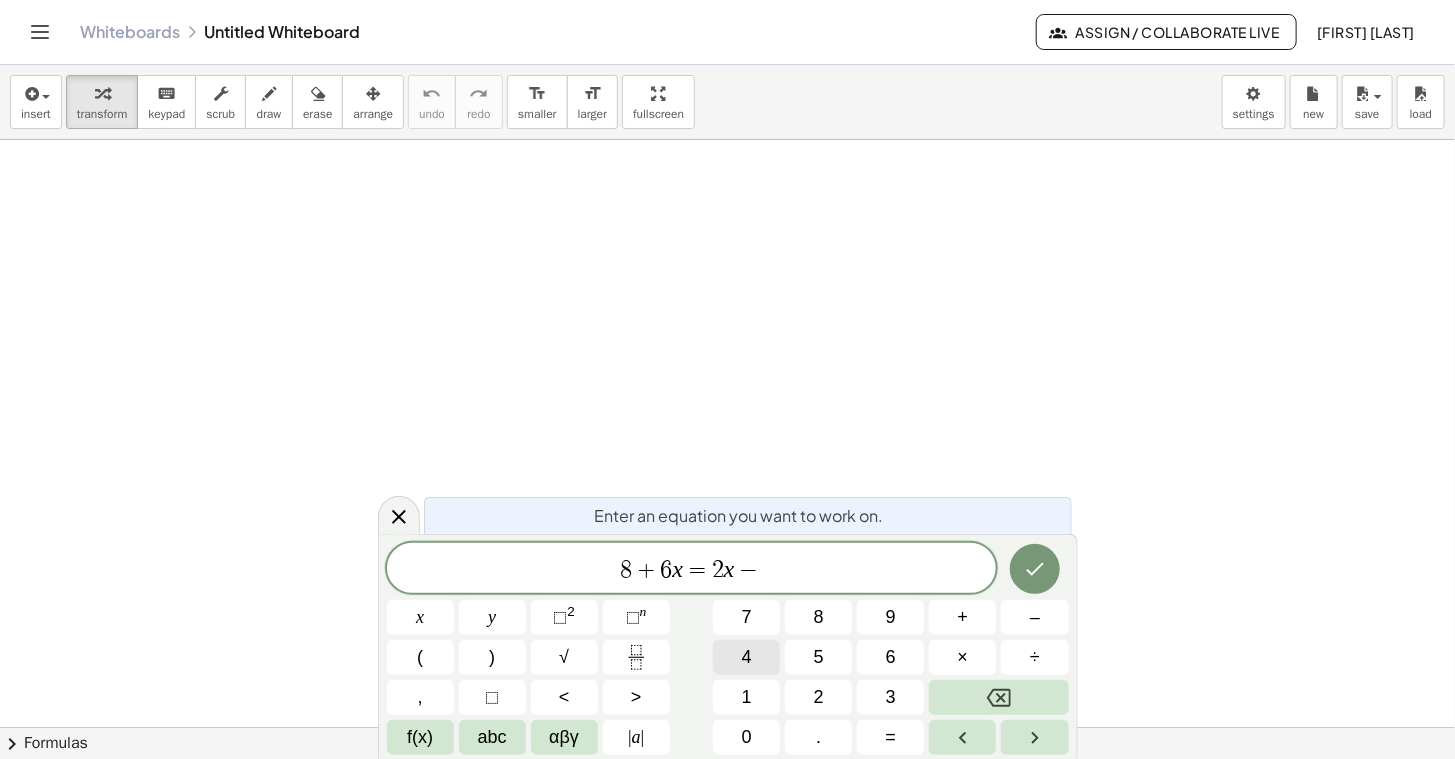click on "4" at bounding box center [746, 657] 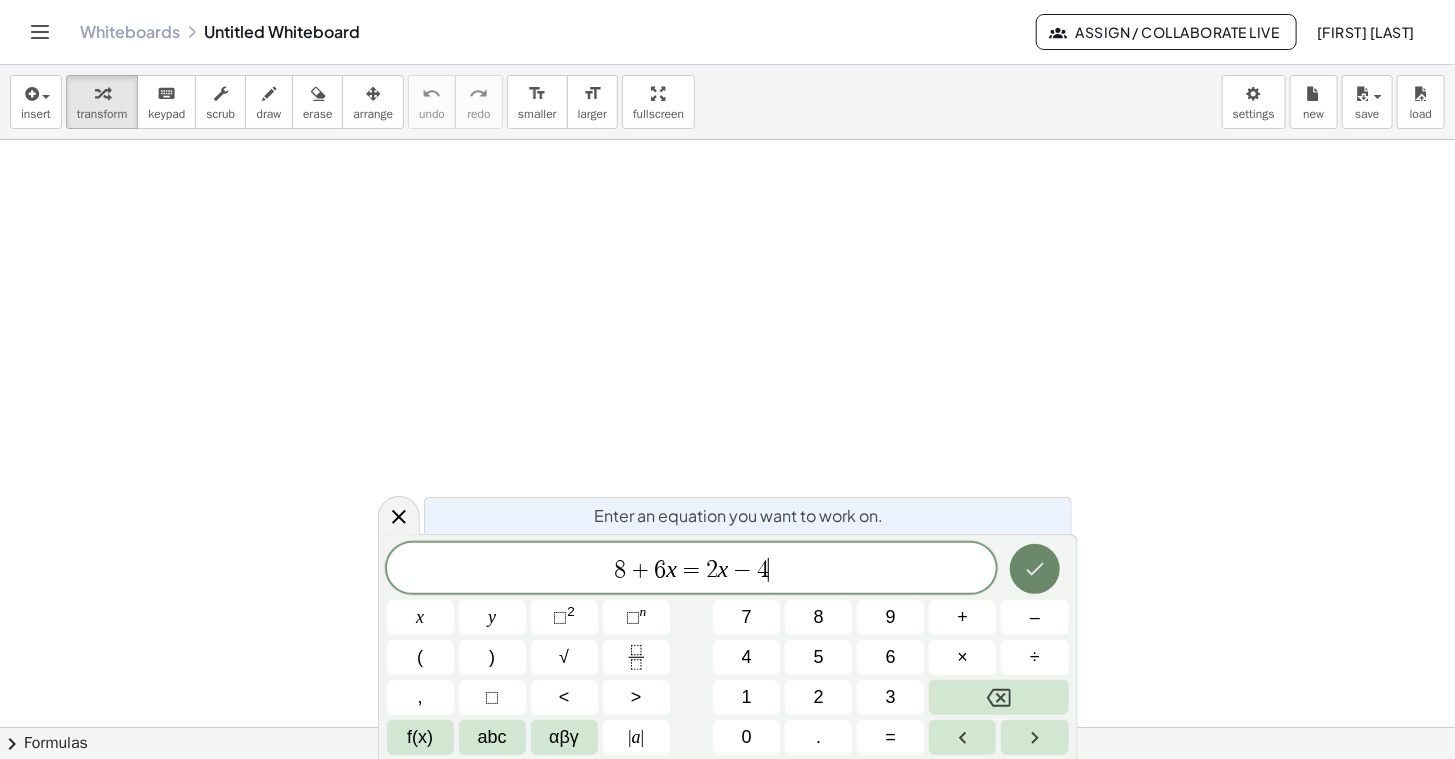 click 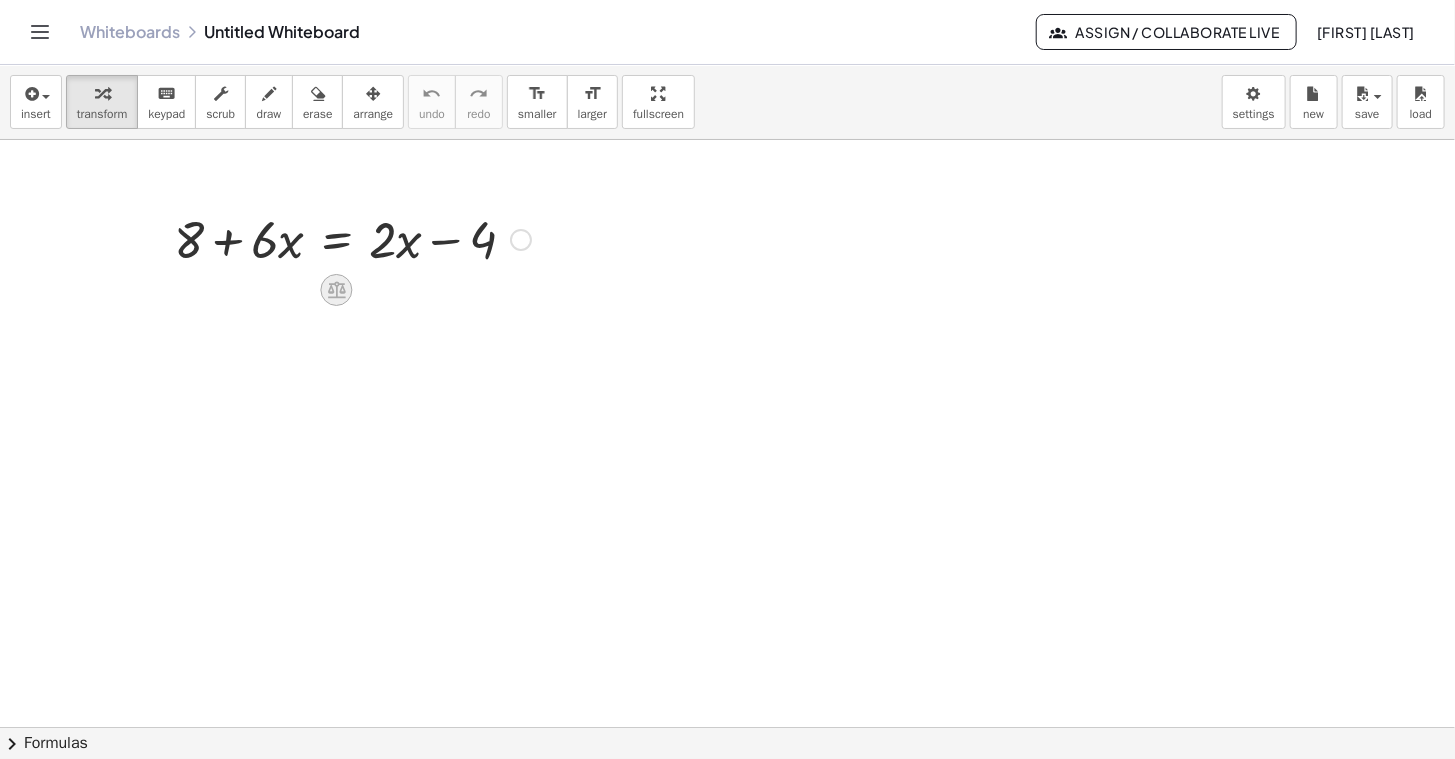 click 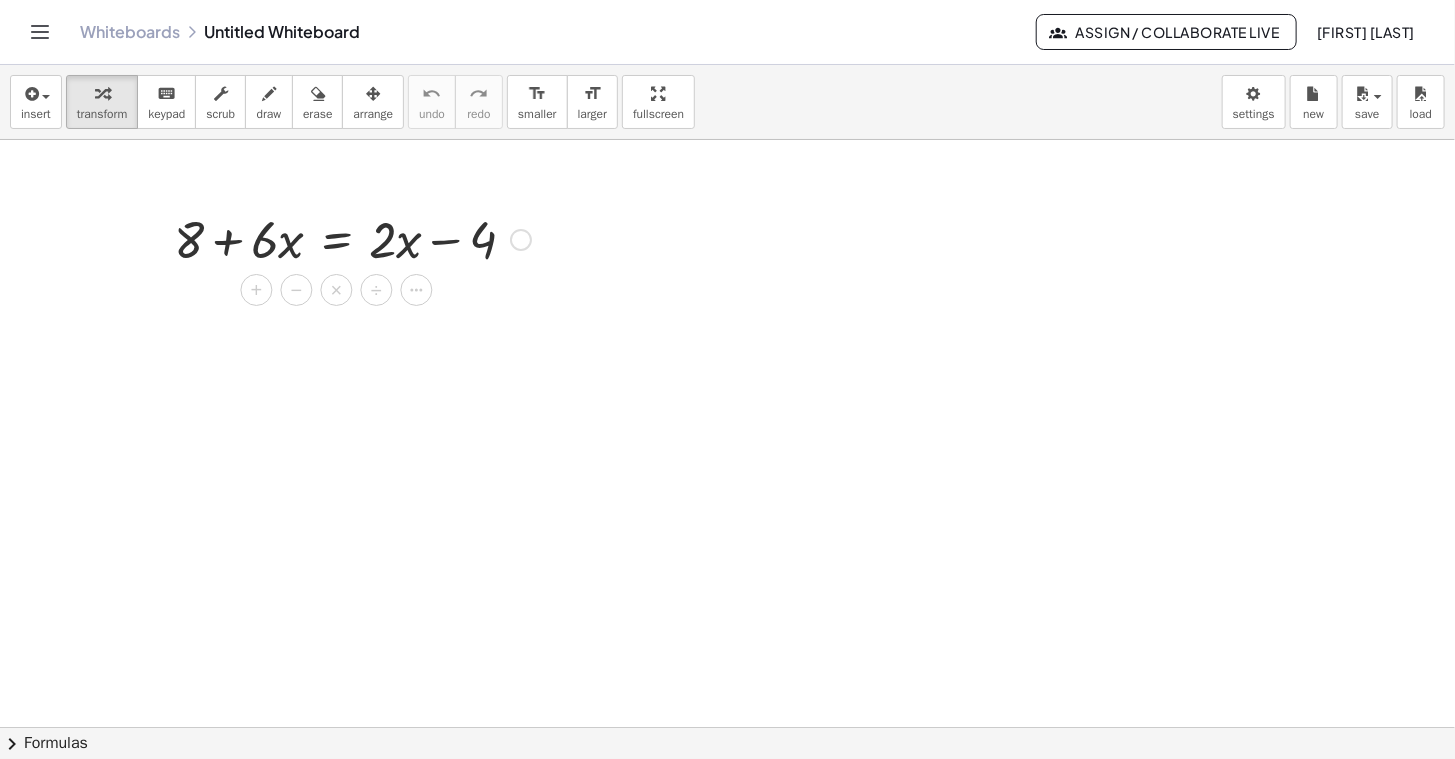 click on "×" at bounding box center (337, 290) 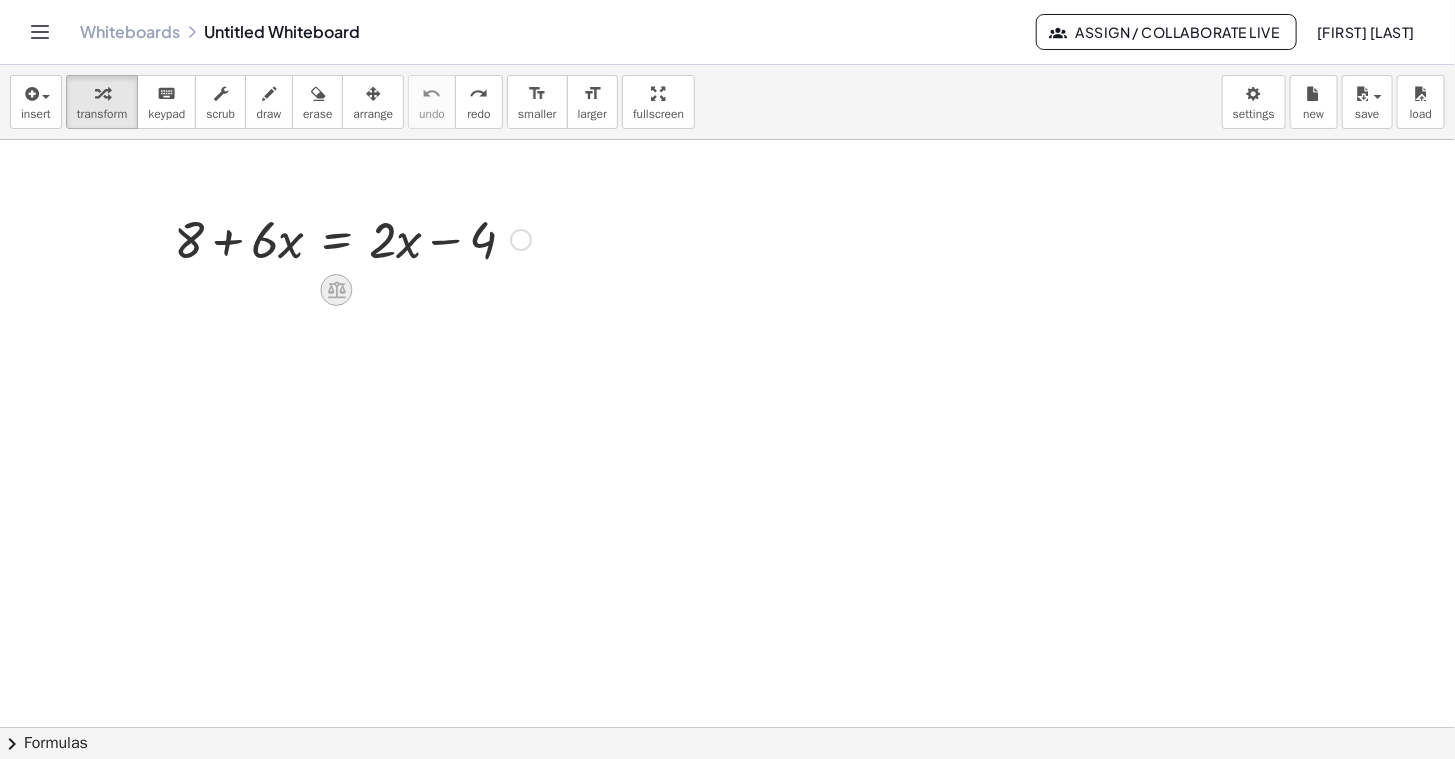 click 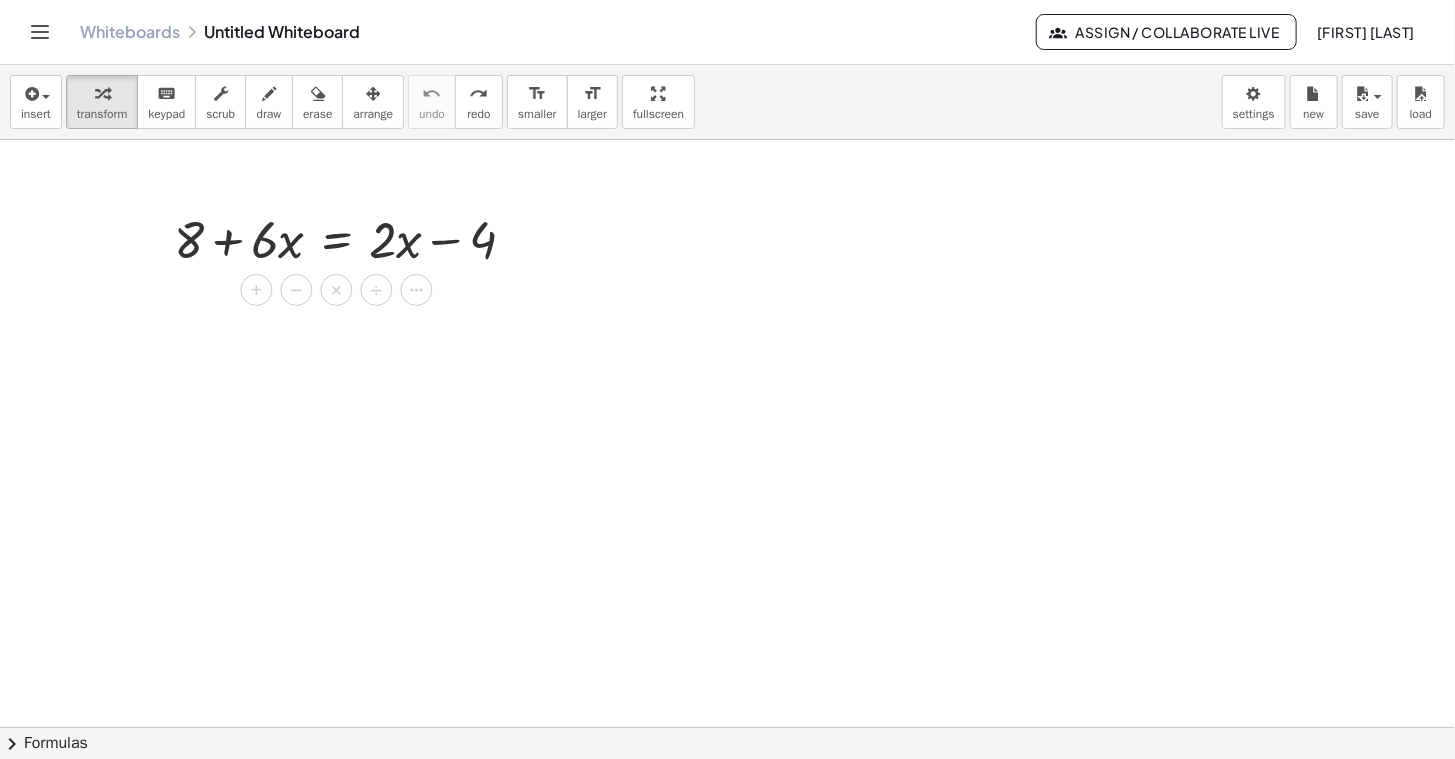 click at bounding box center (727, 729) 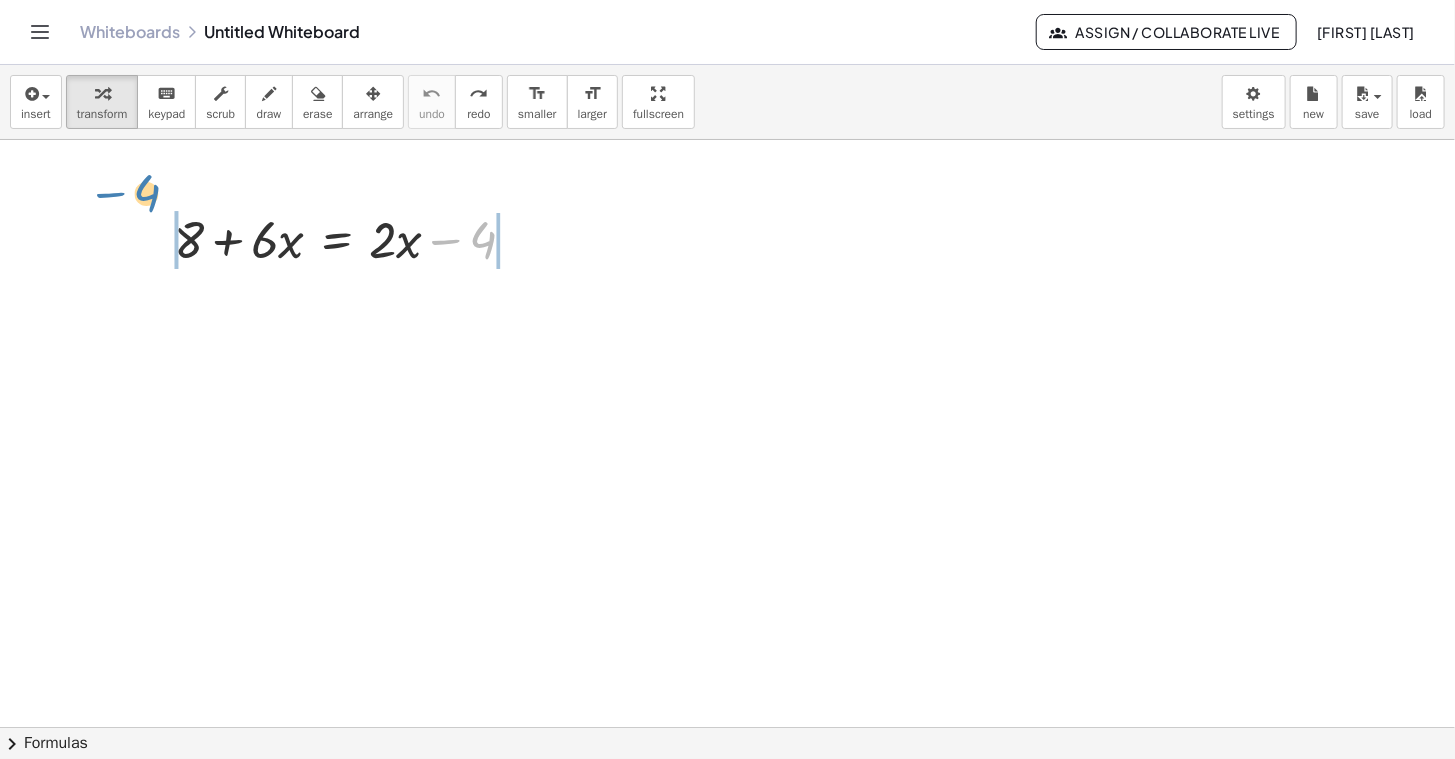 drag, startPoint x: 486, startPoint y: 247, endPoint x: 145, endPoint y: 201, distance: 344.08865 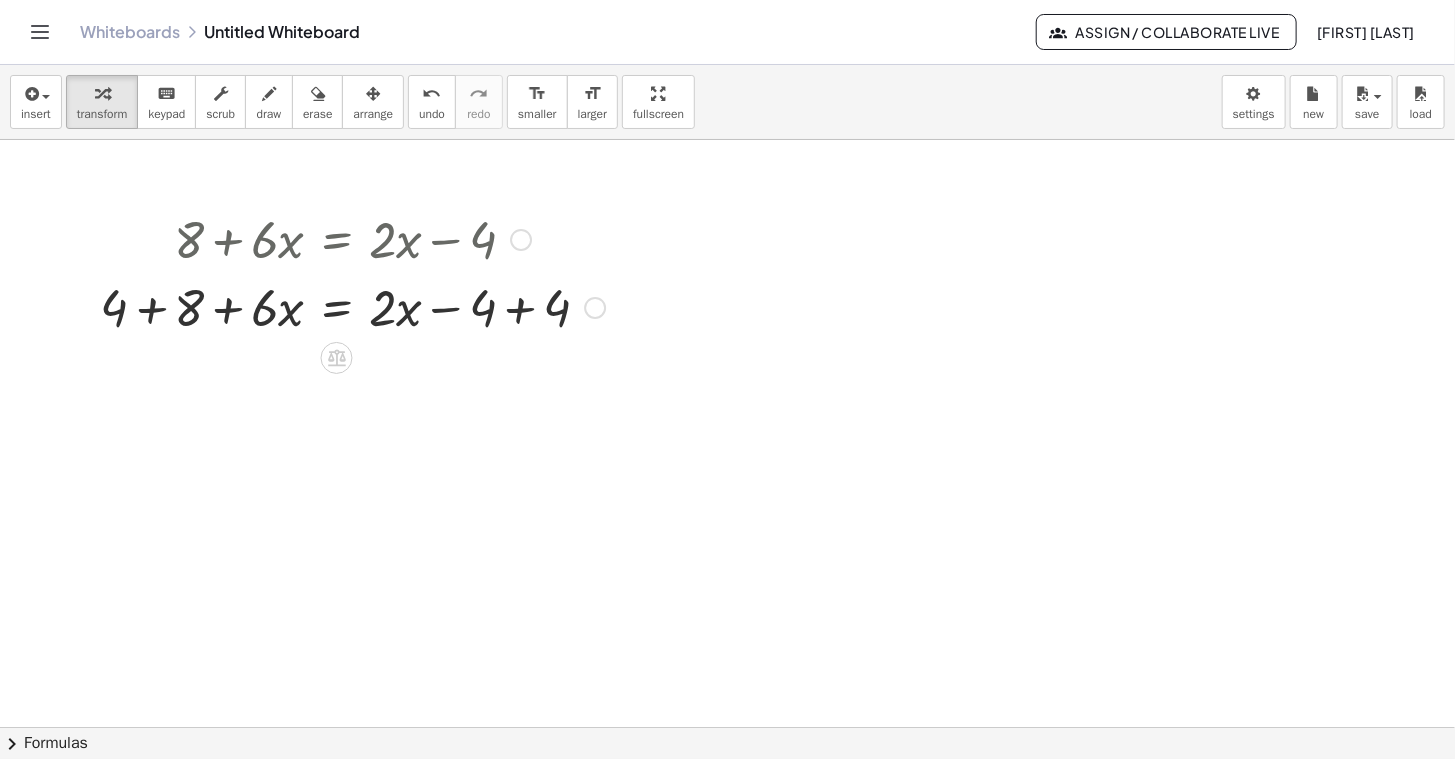 click at bounding box center (521, 240) 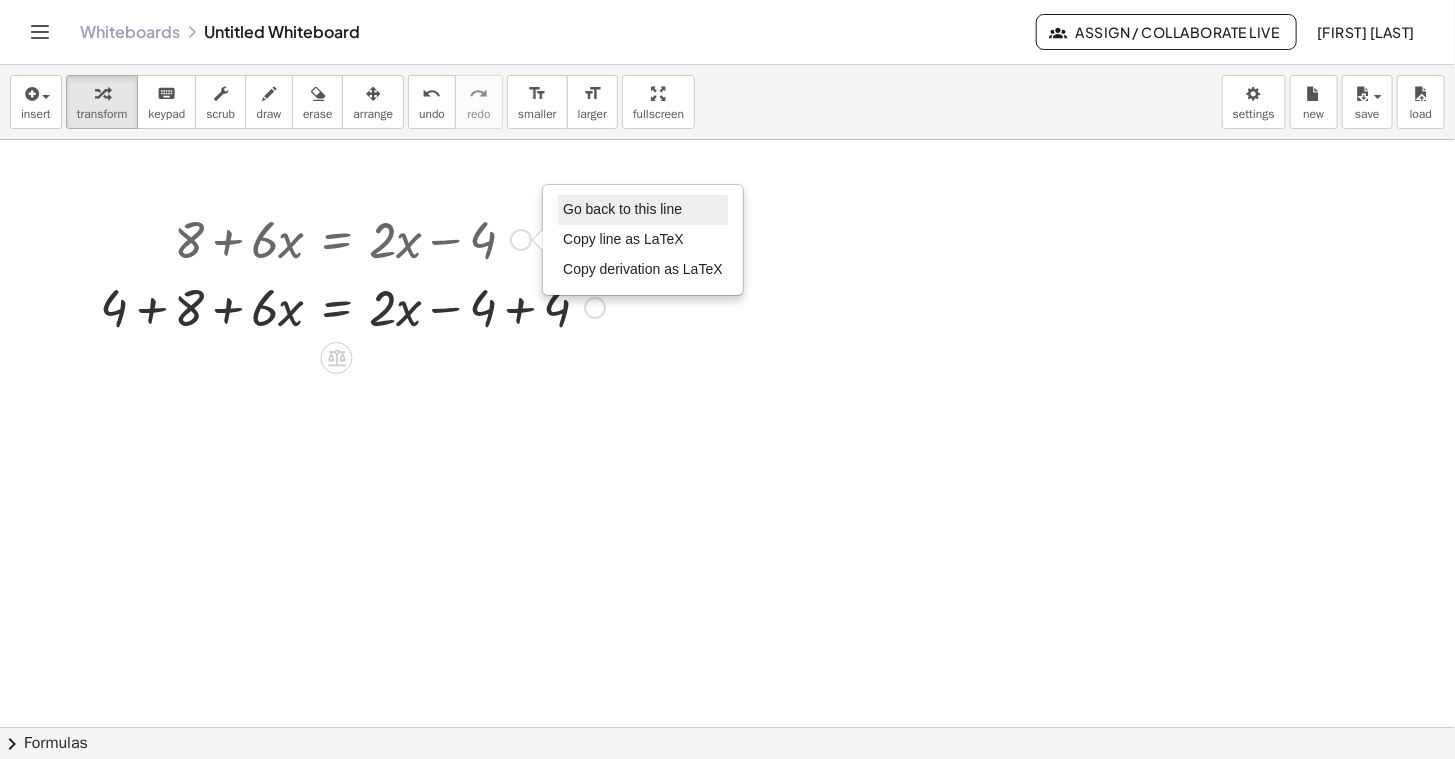 click on "Go back to this line" at bounding box center [622, 209] 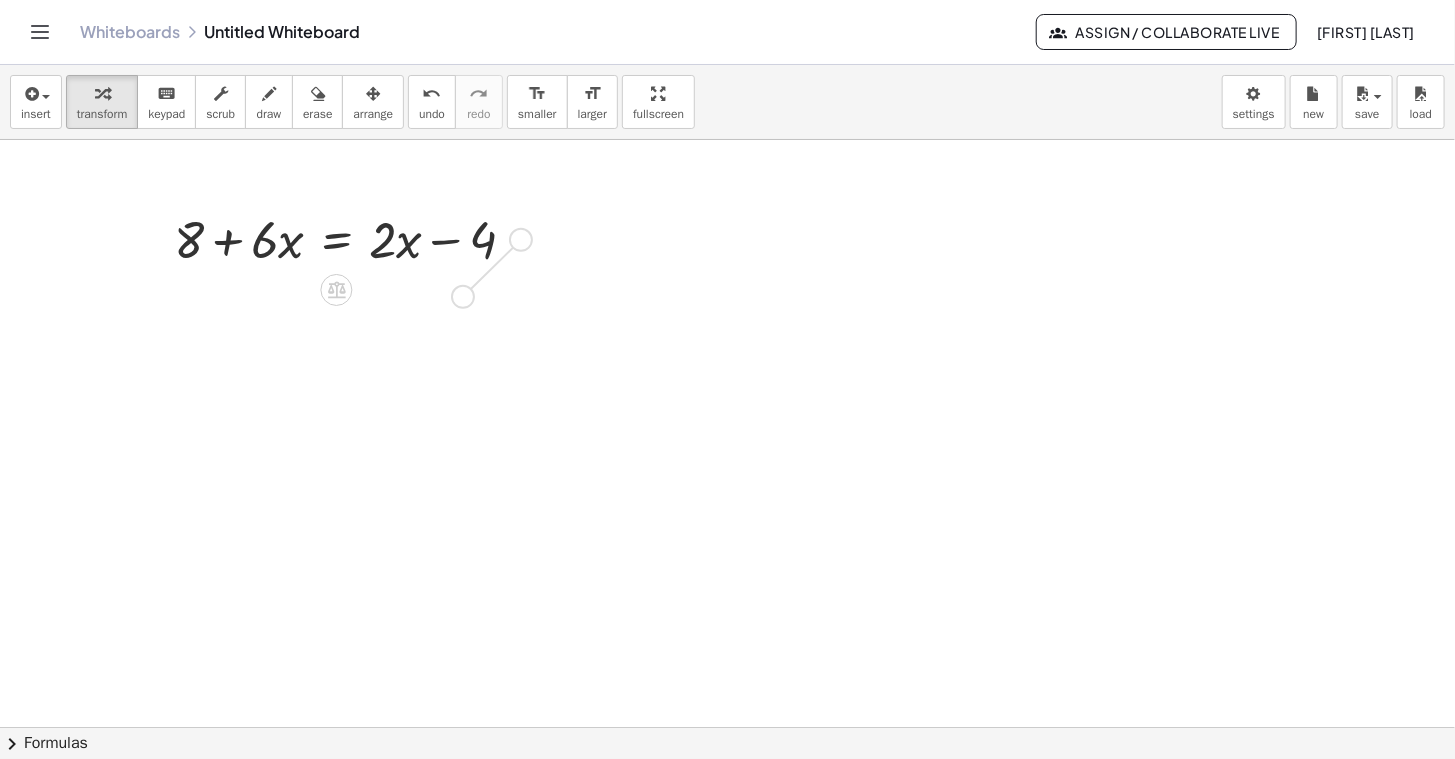 drag, startPoint x: 518, startPoint y: 242, endPoint x: 460, endPoint y: 301, distance: 82.73451 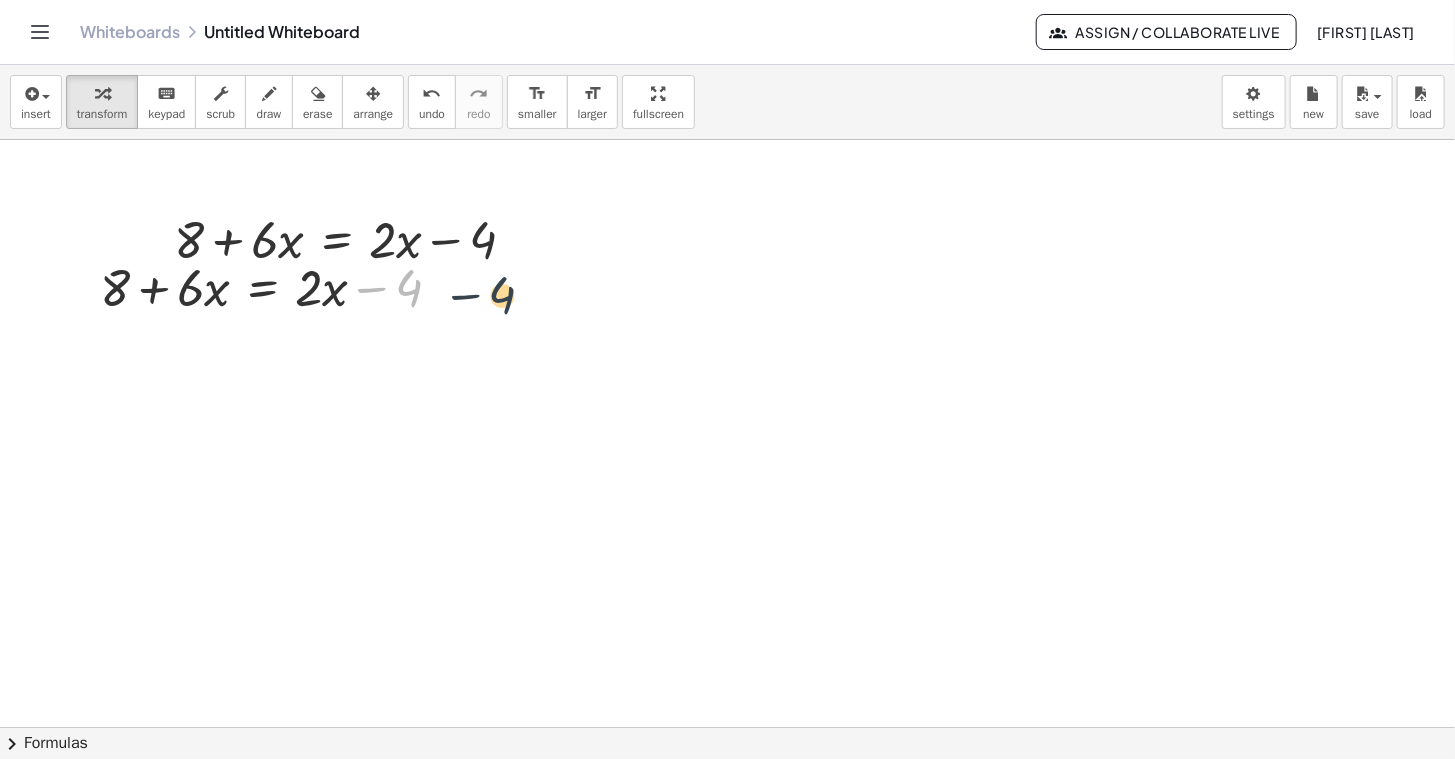 drag, startPoint x: 409, startPoint y: 289, endPoint x: 511, endPoint y: 297, distance: 102.31325 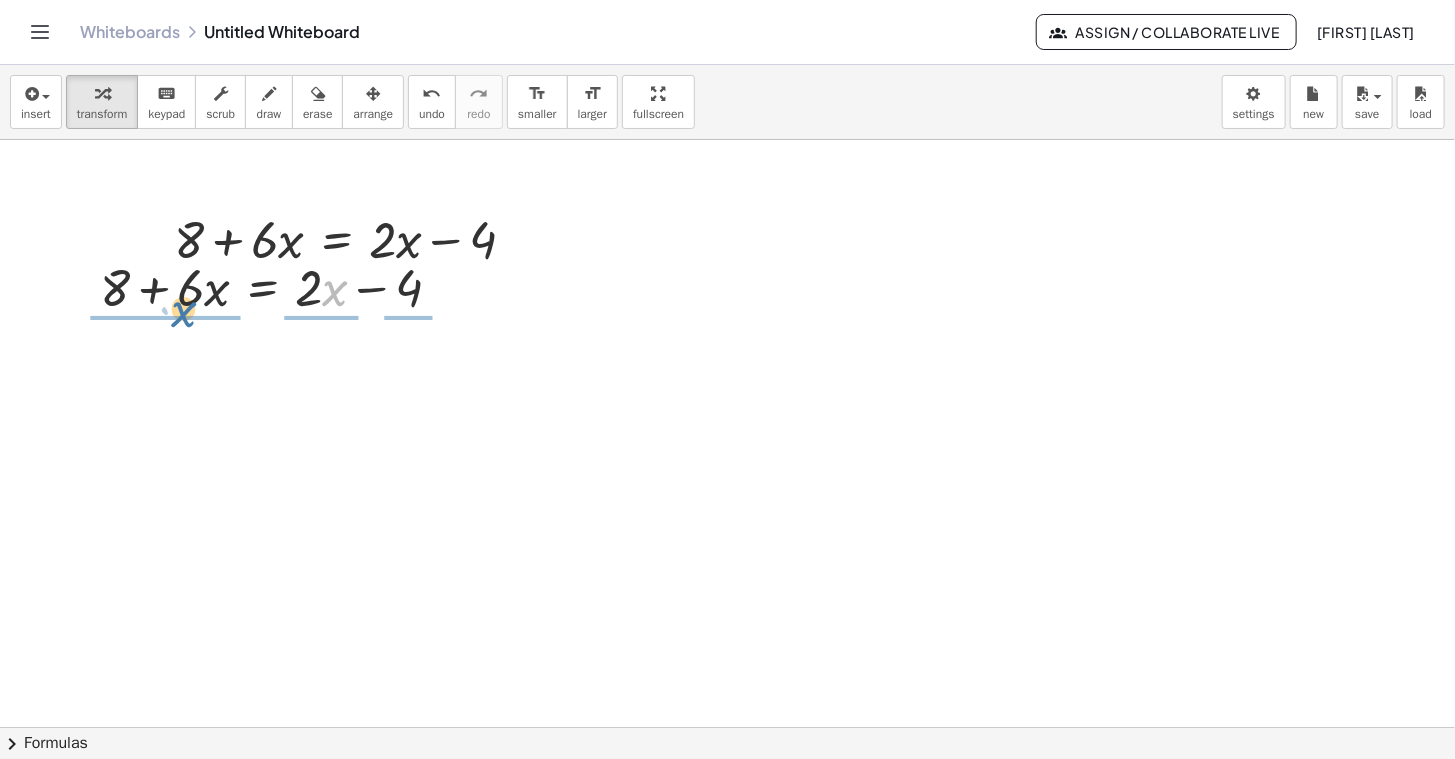 drag, startPoint x: 333, startPoint y: 298, endPoint x: 188, endPoint y: 307, distance: 145.27904 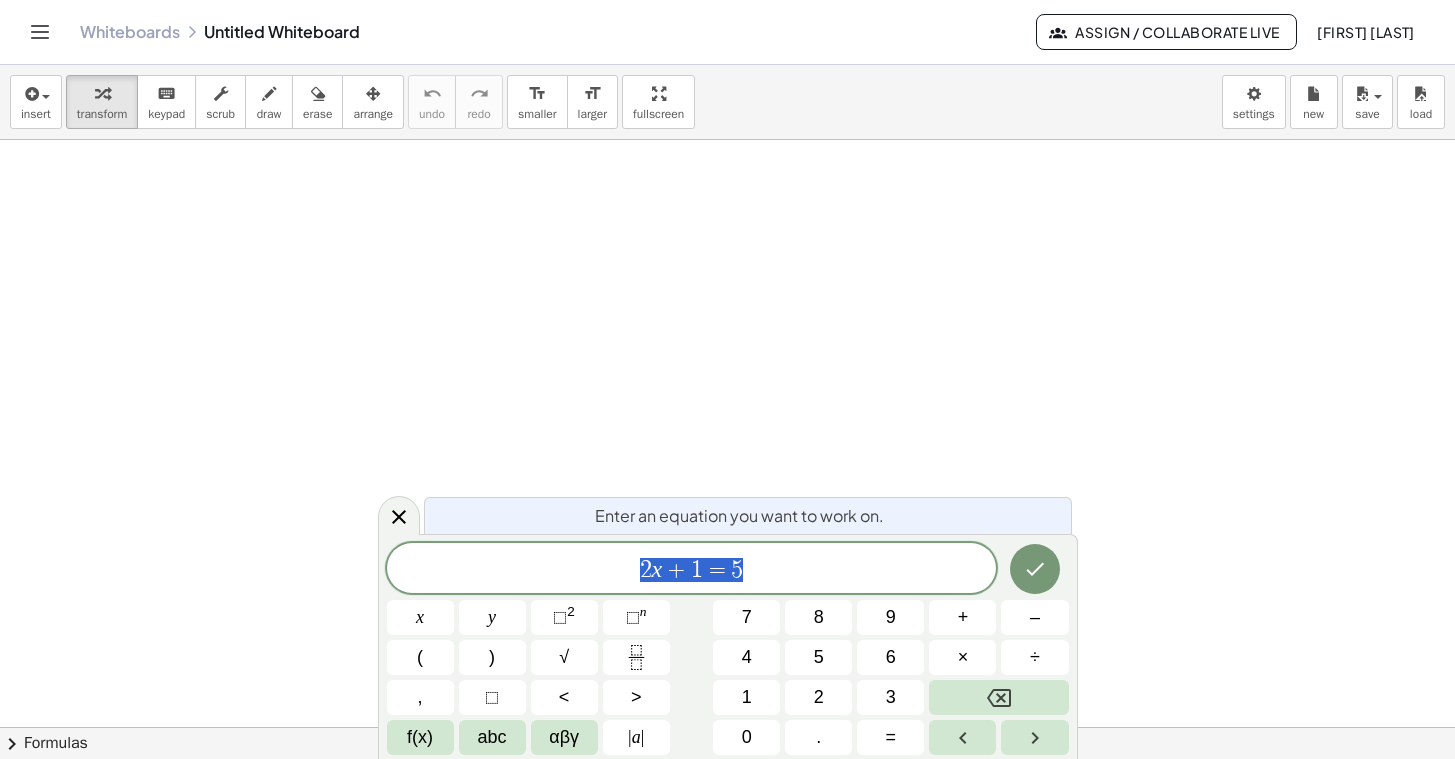 scroll, scrollTop: 0, scrollLeft: 0, axis: both 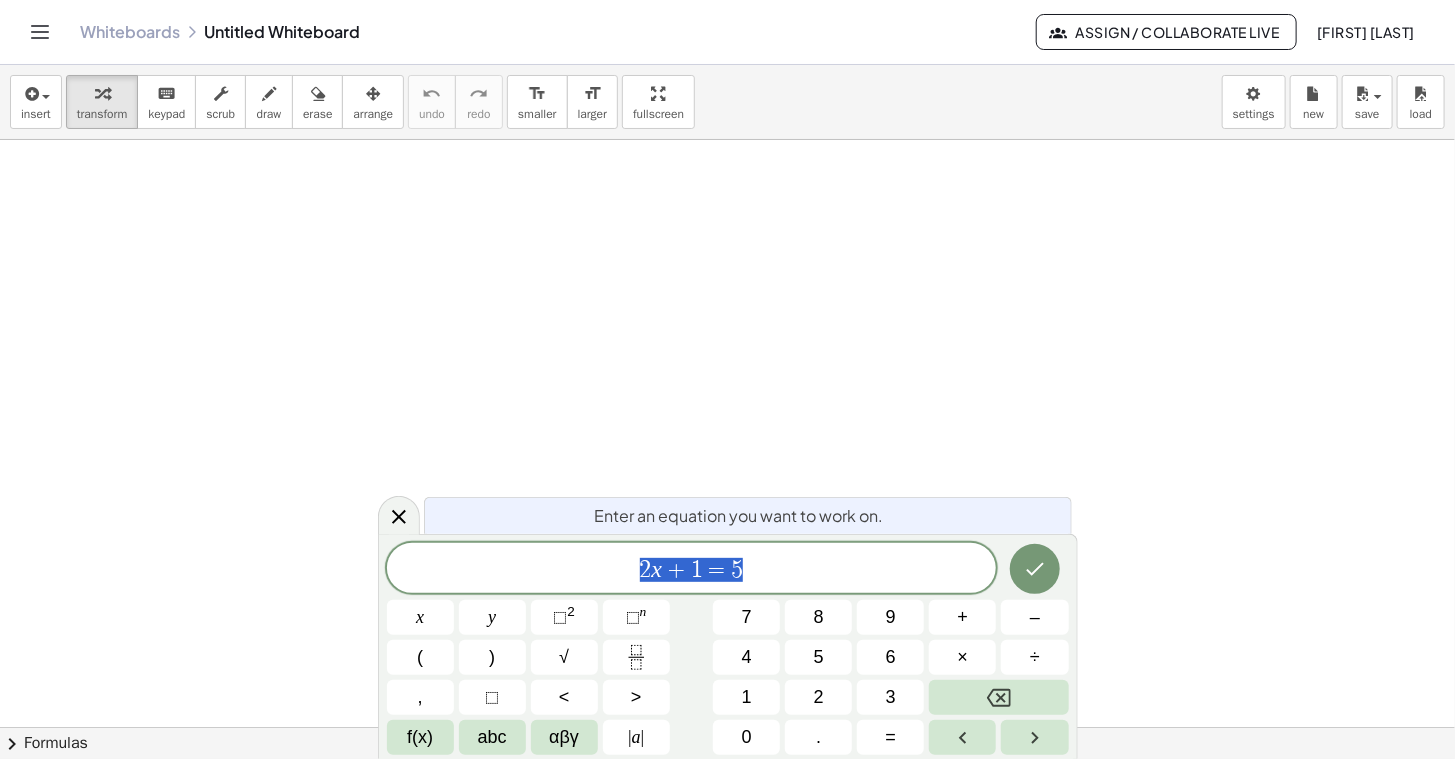 click at bounding box center (727, 793) 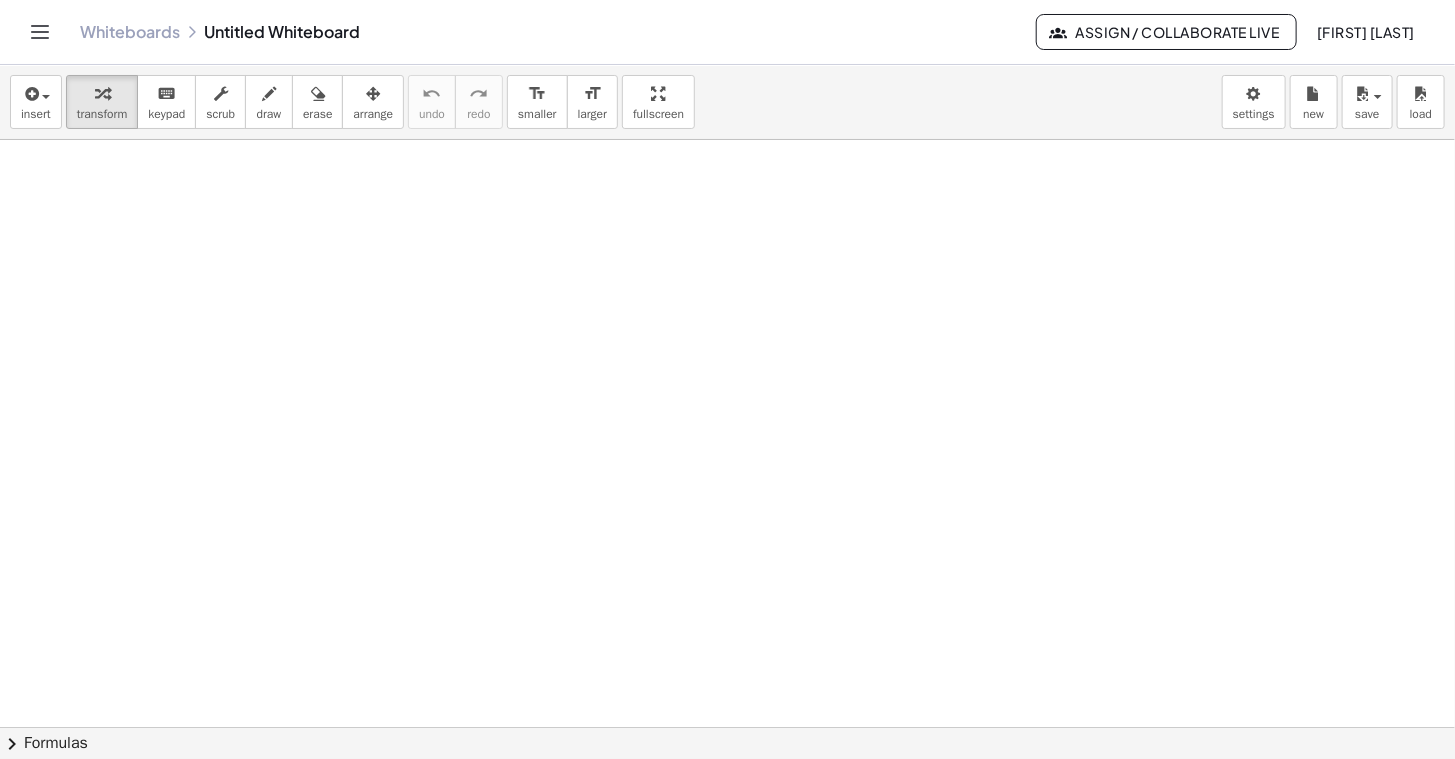 click at bounding box center [727, 793] 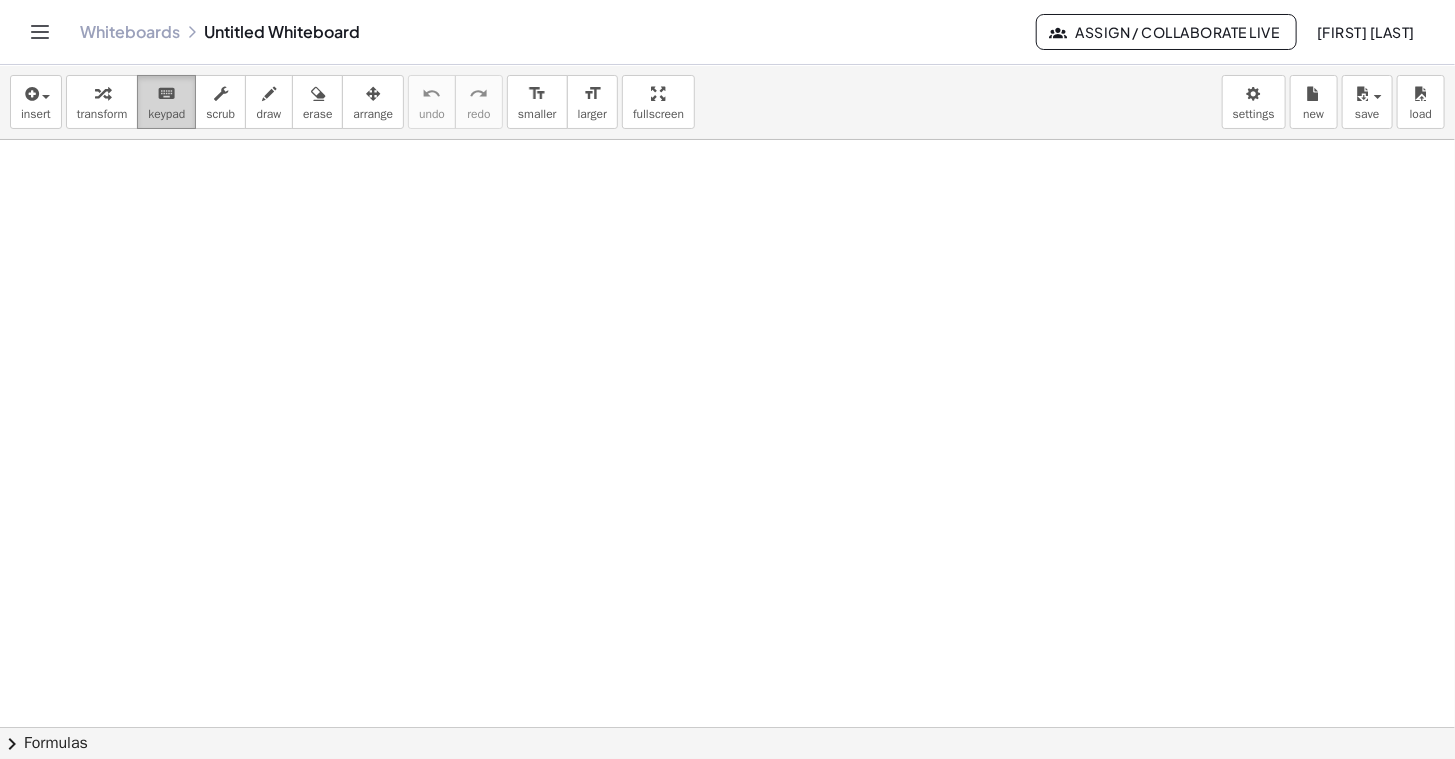 click on "keyboard keypad" at bounding box center [166, 102] 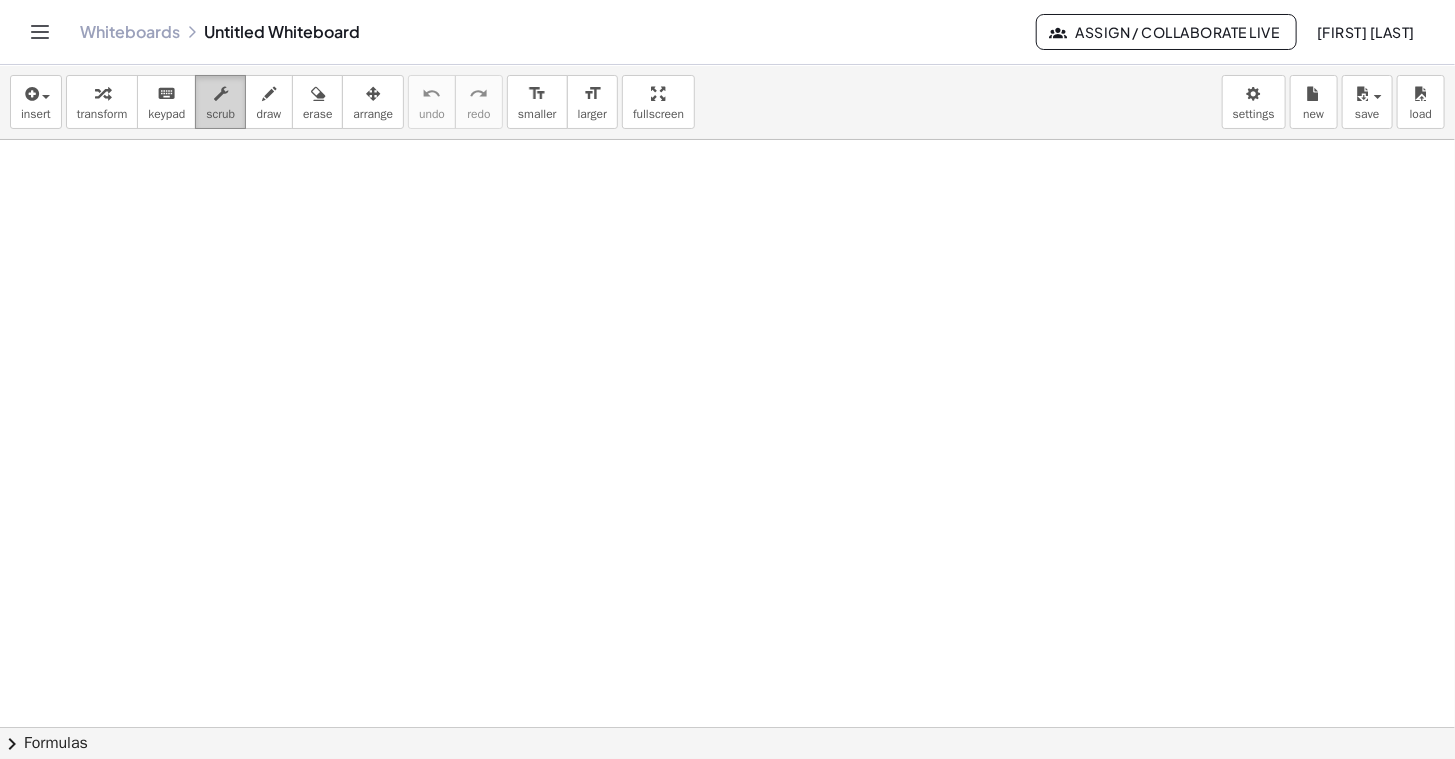 click on "scrub" at bounding box center [220, 114] 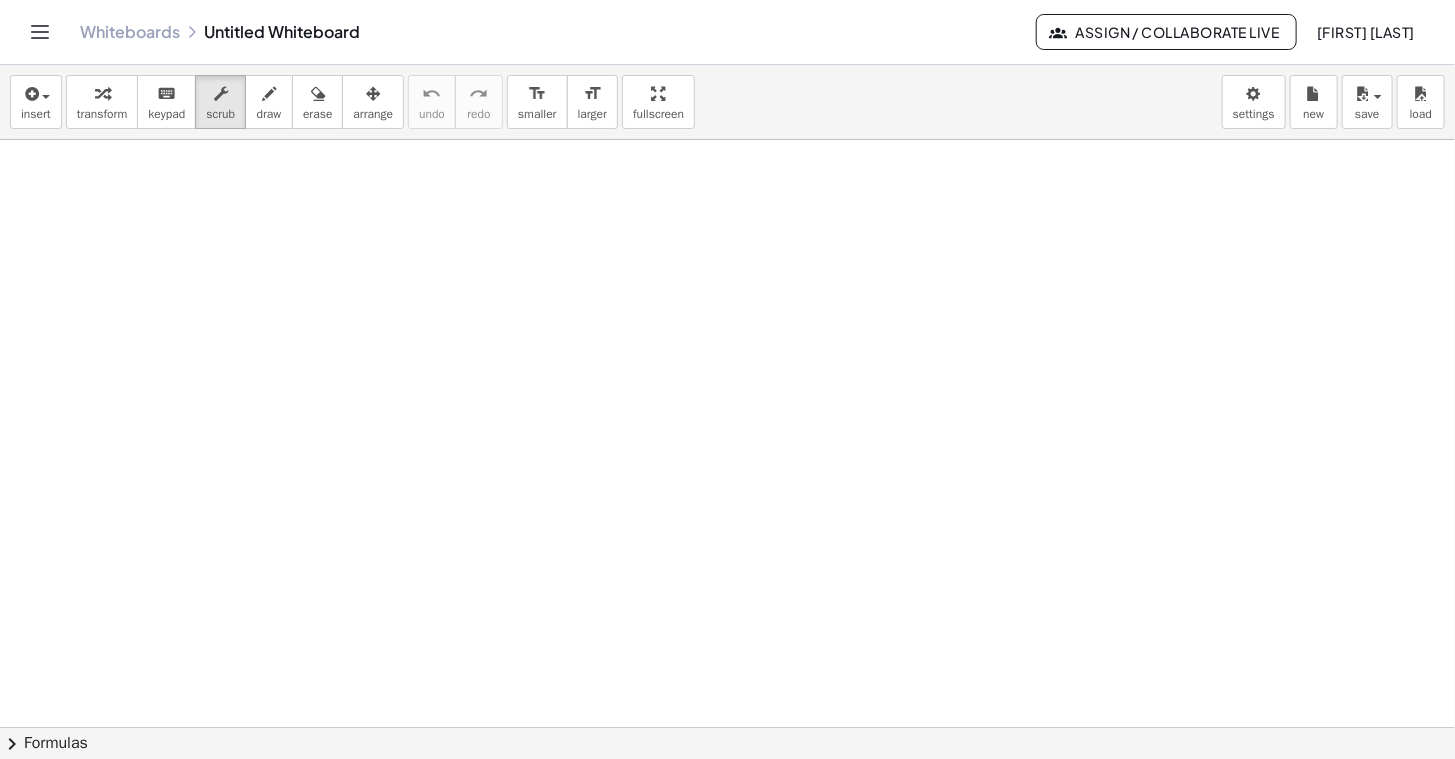 drag, startPoint x: 317, startPoint y: 262, endPoint x: 374, endPoint y: 325, distance: 84.95882 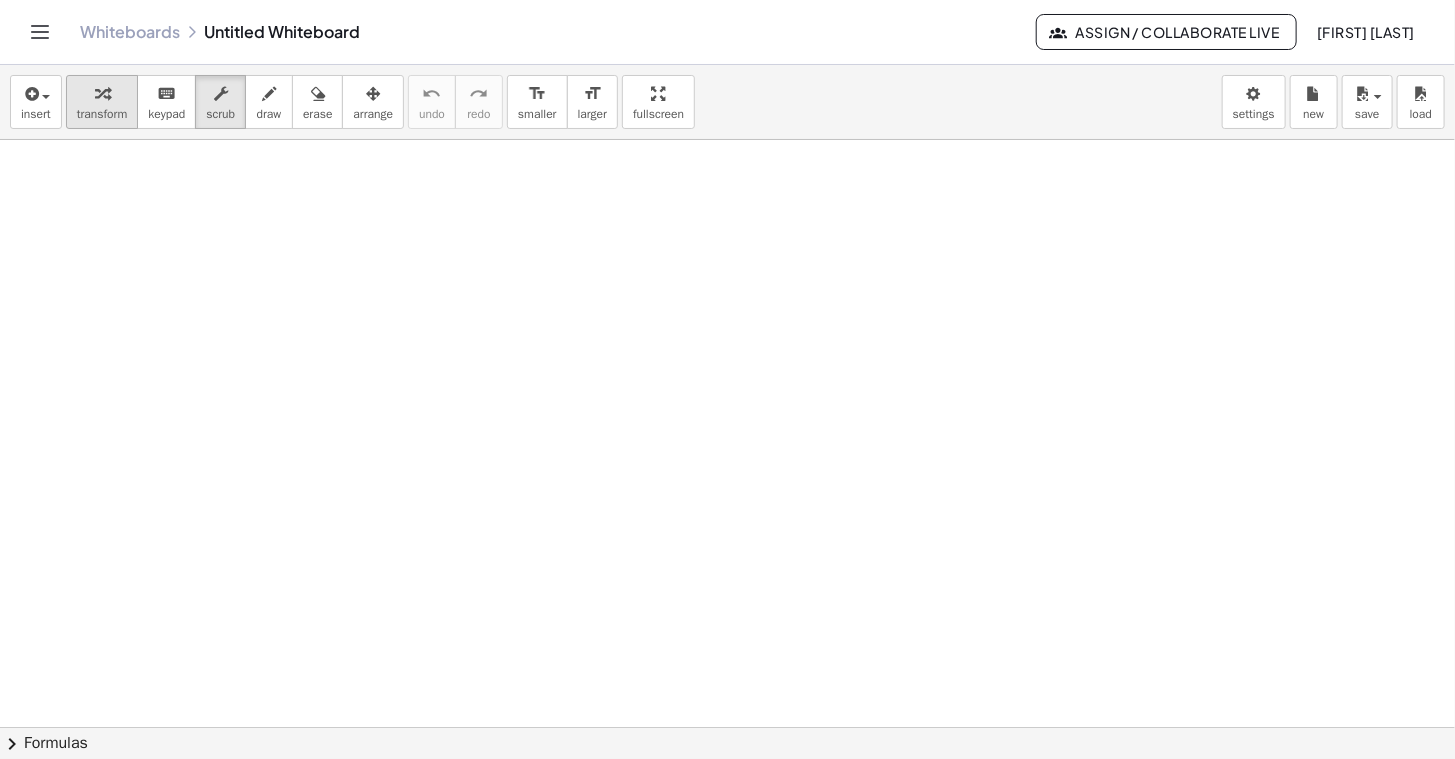 click on "transform" at bounding box center [102, 114] 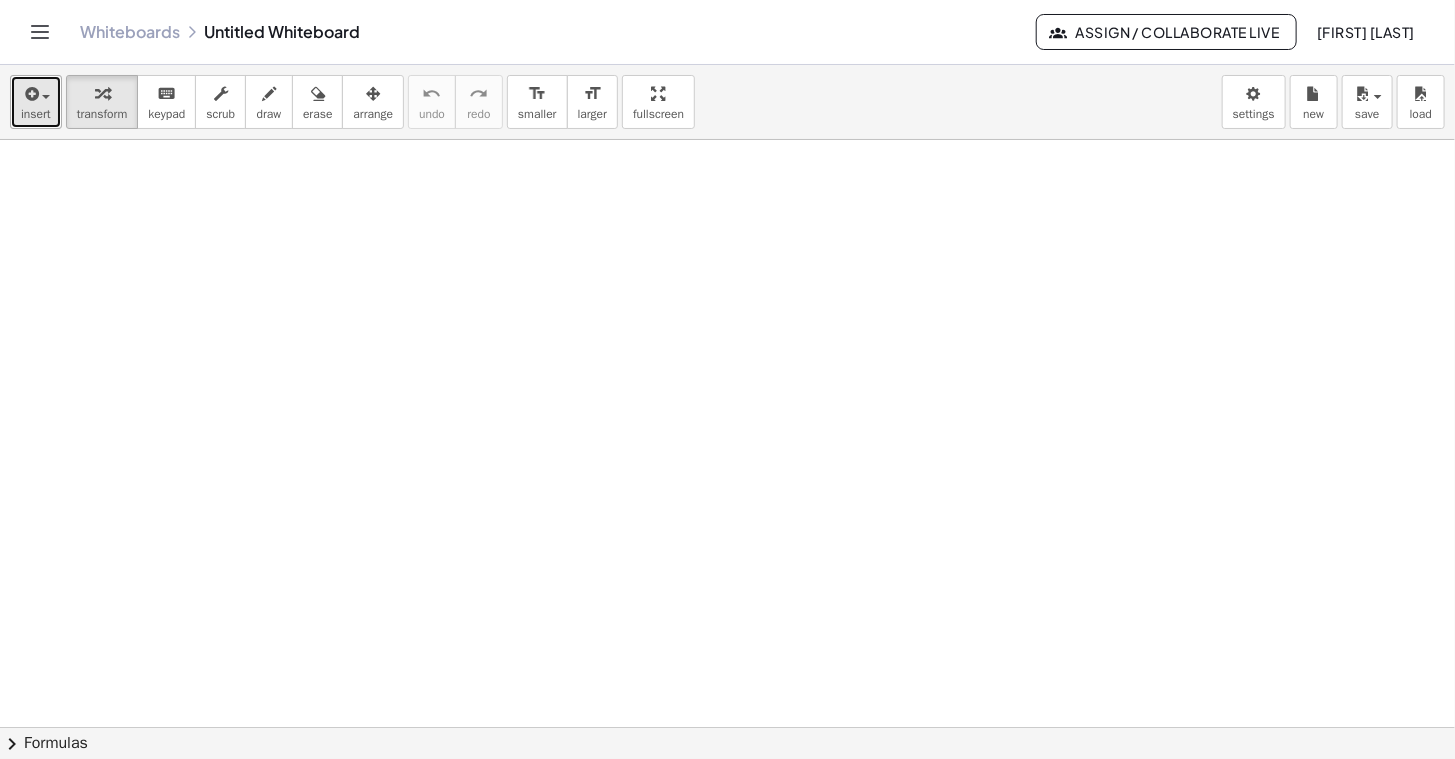click on "insert" at bounding box center [36, 114] 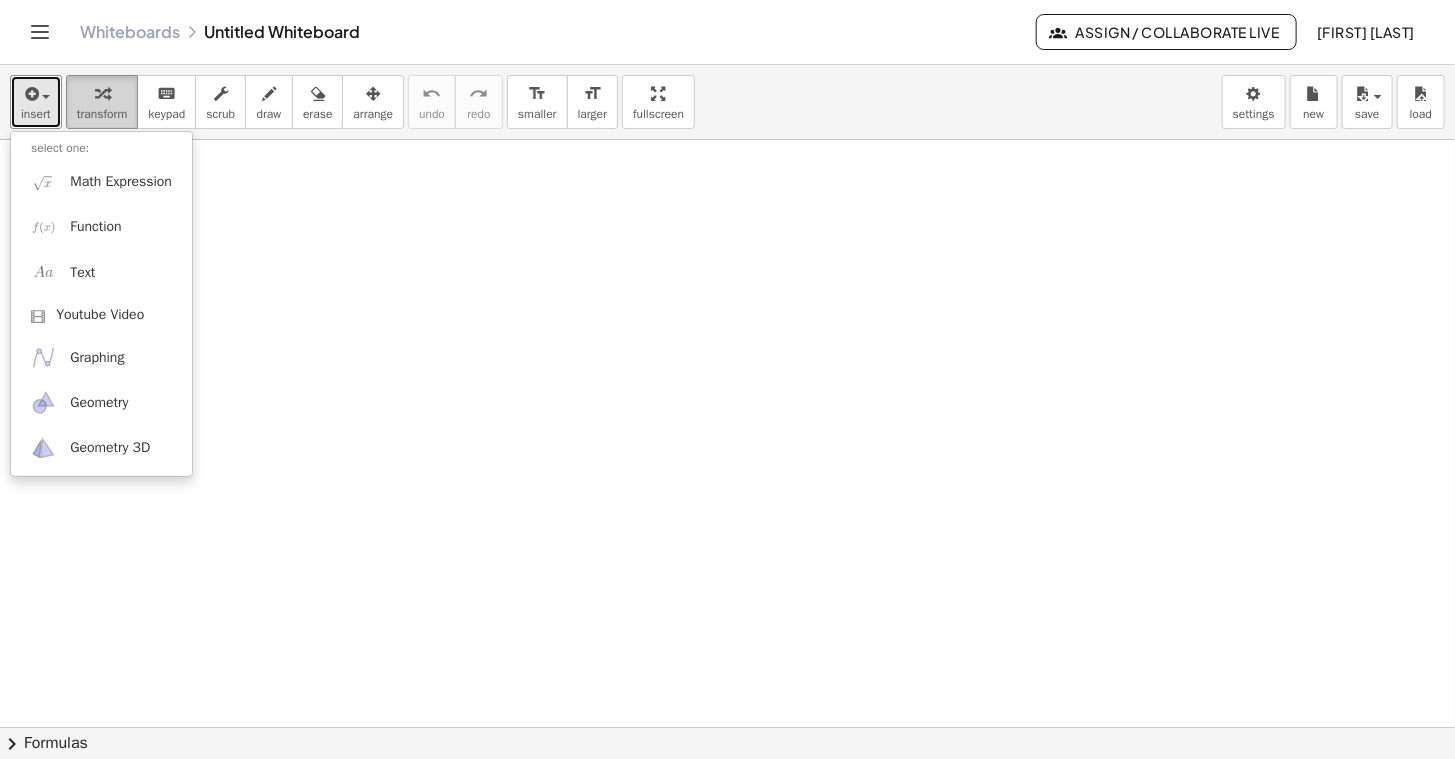 click at bounding box center (102, 94) 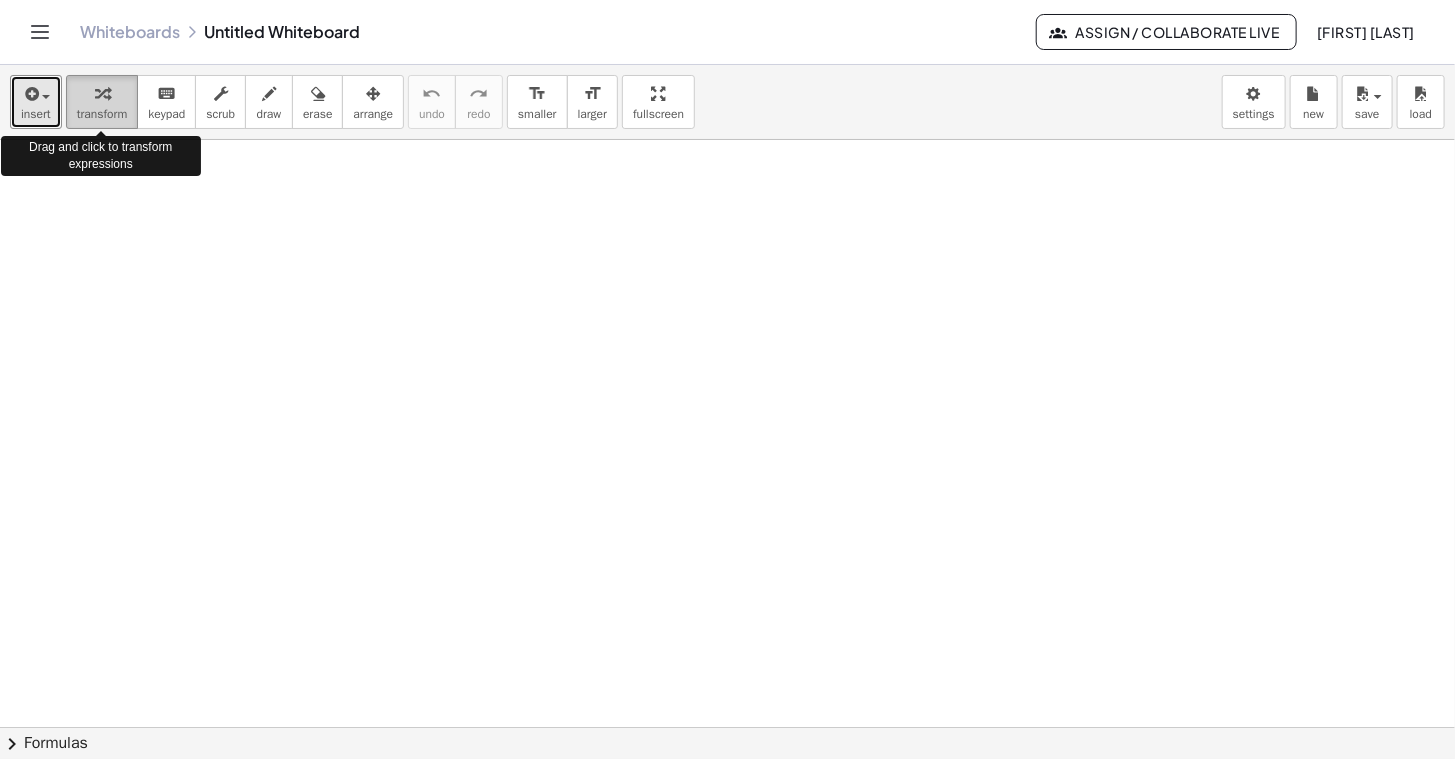 click at bounding box center [102, 94] 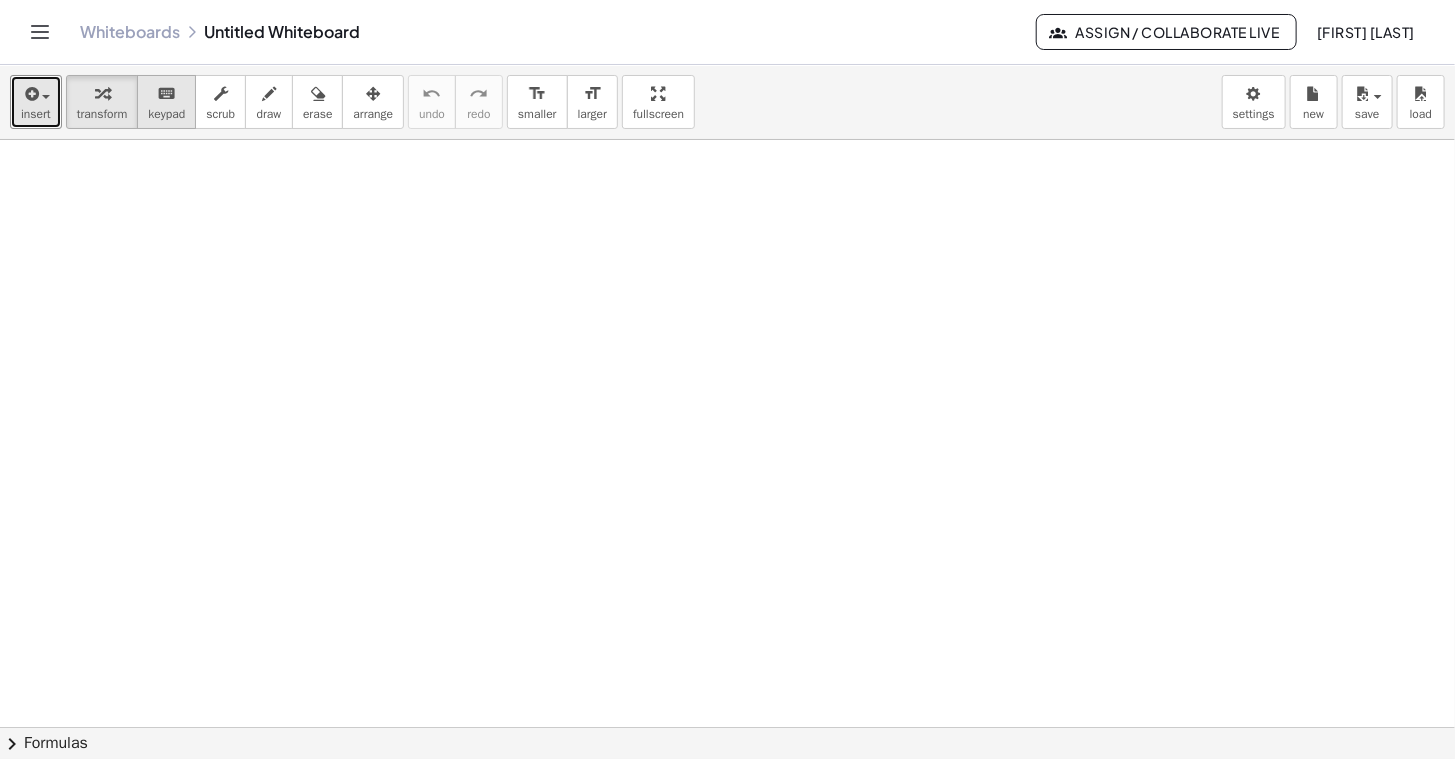 click on "keypad" at bounding box center (166, 114) 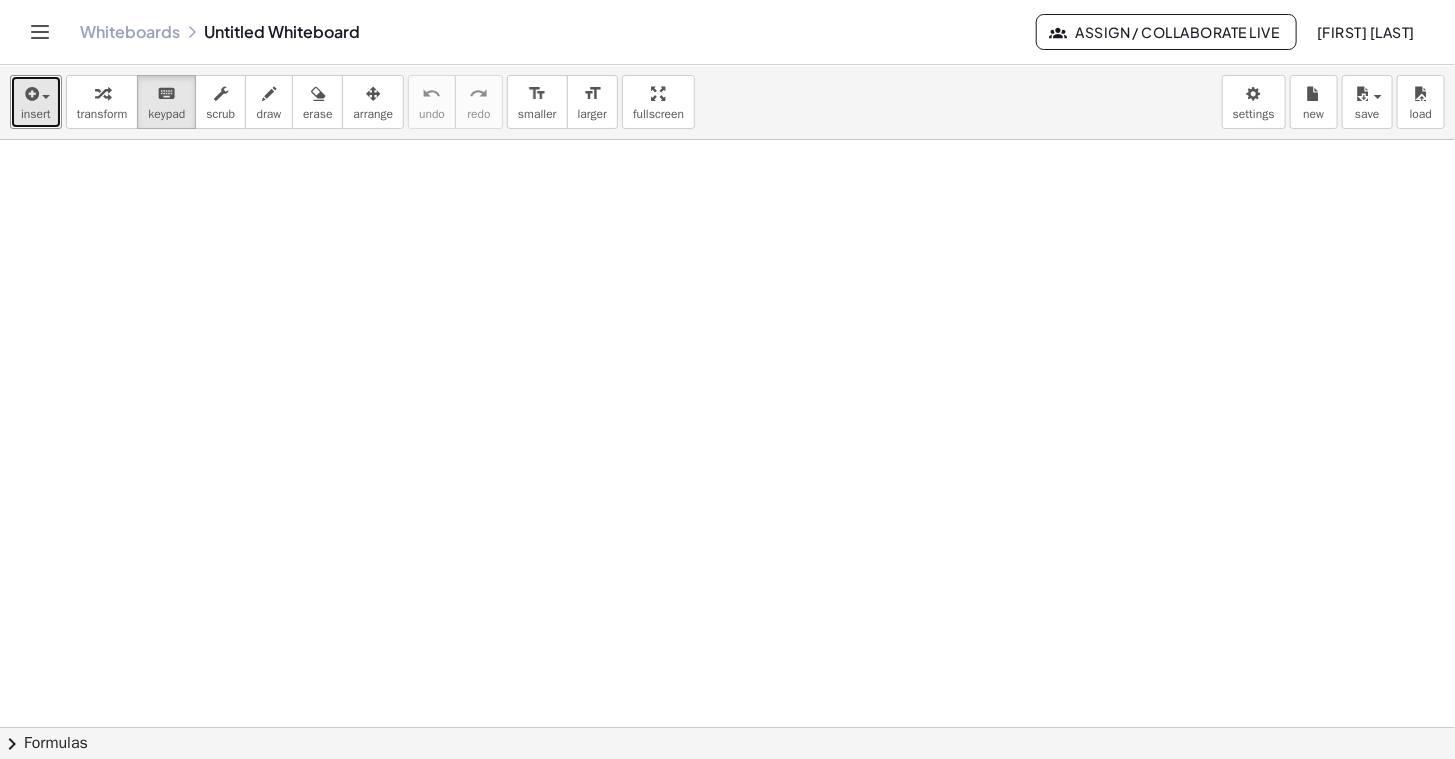 click at bounding box center (727, 793) 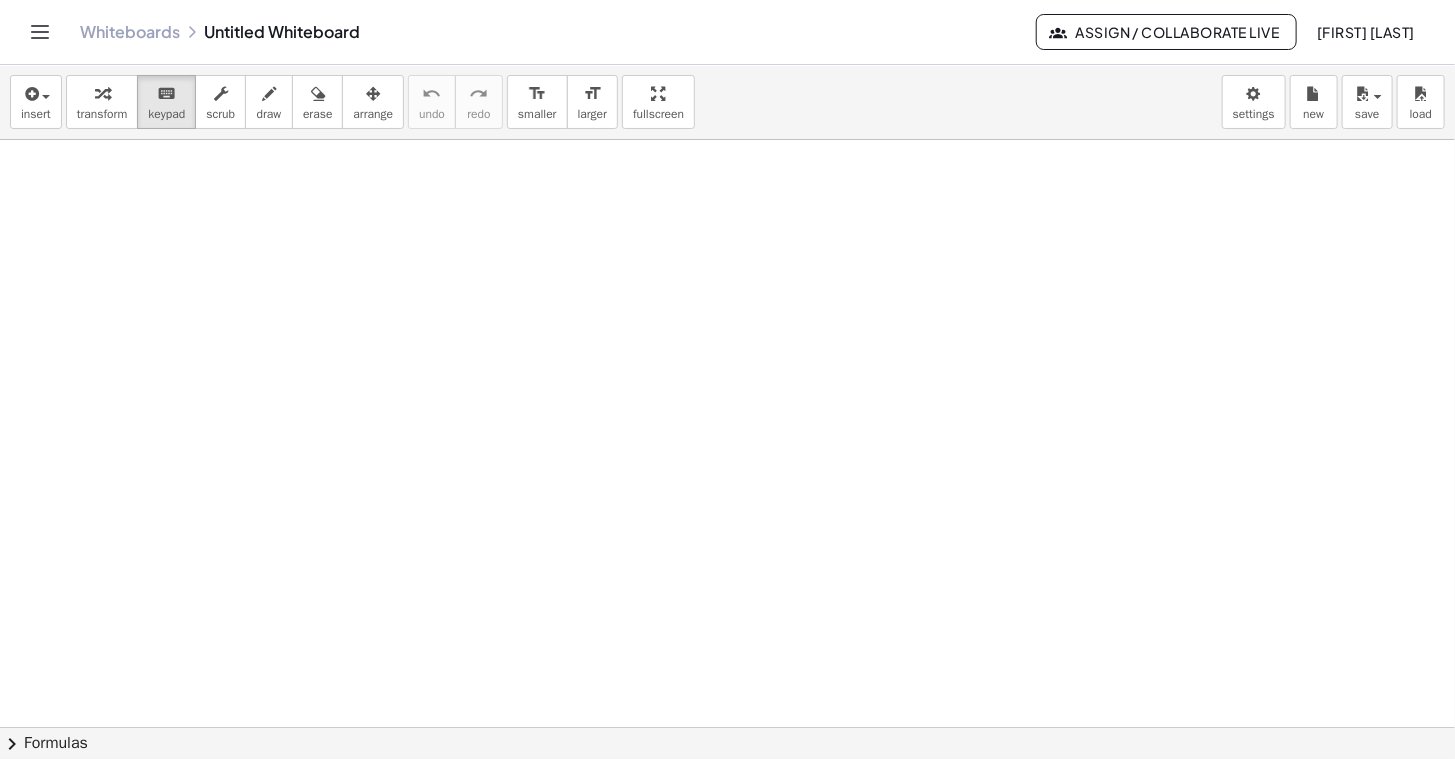 click on "chevron_right  Formulas" 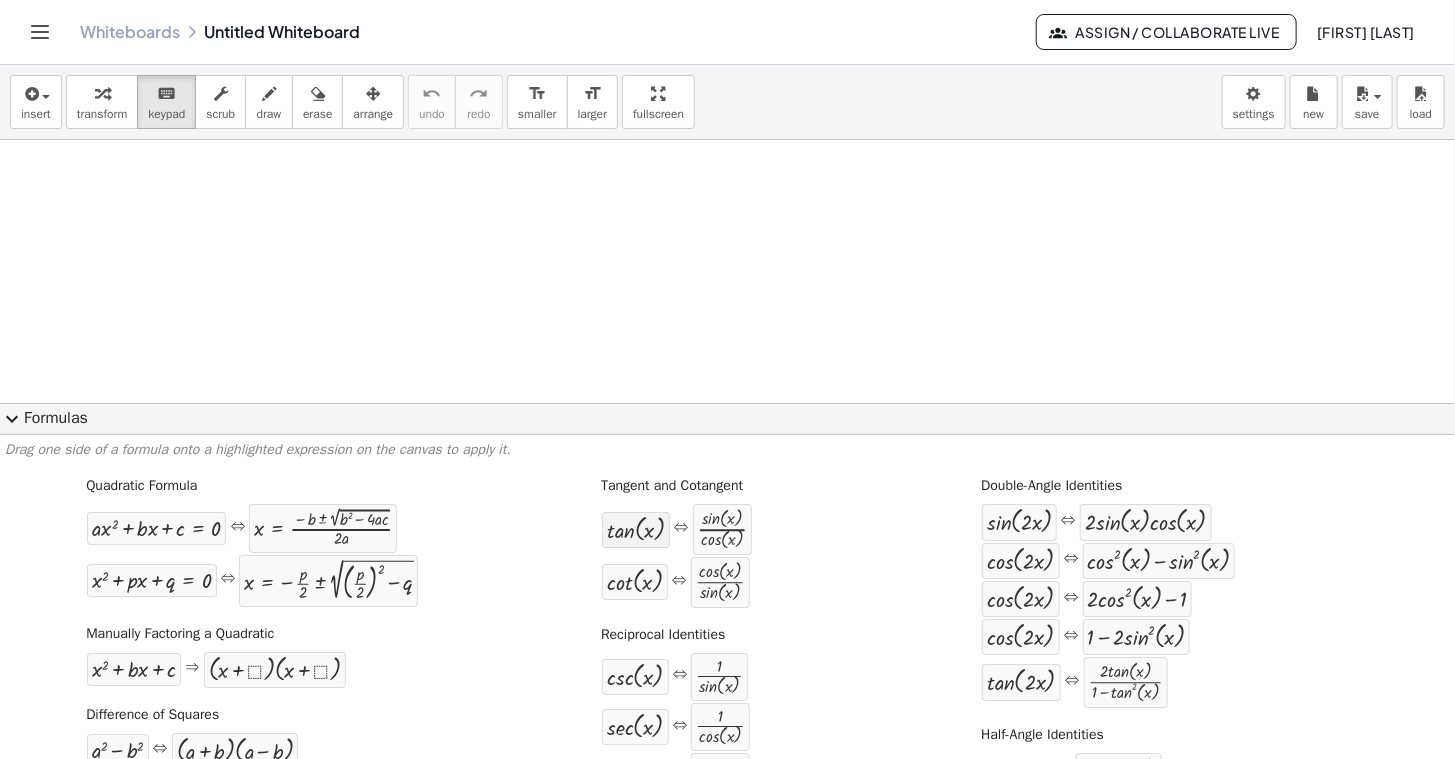 click at bounding box center [636, 530] 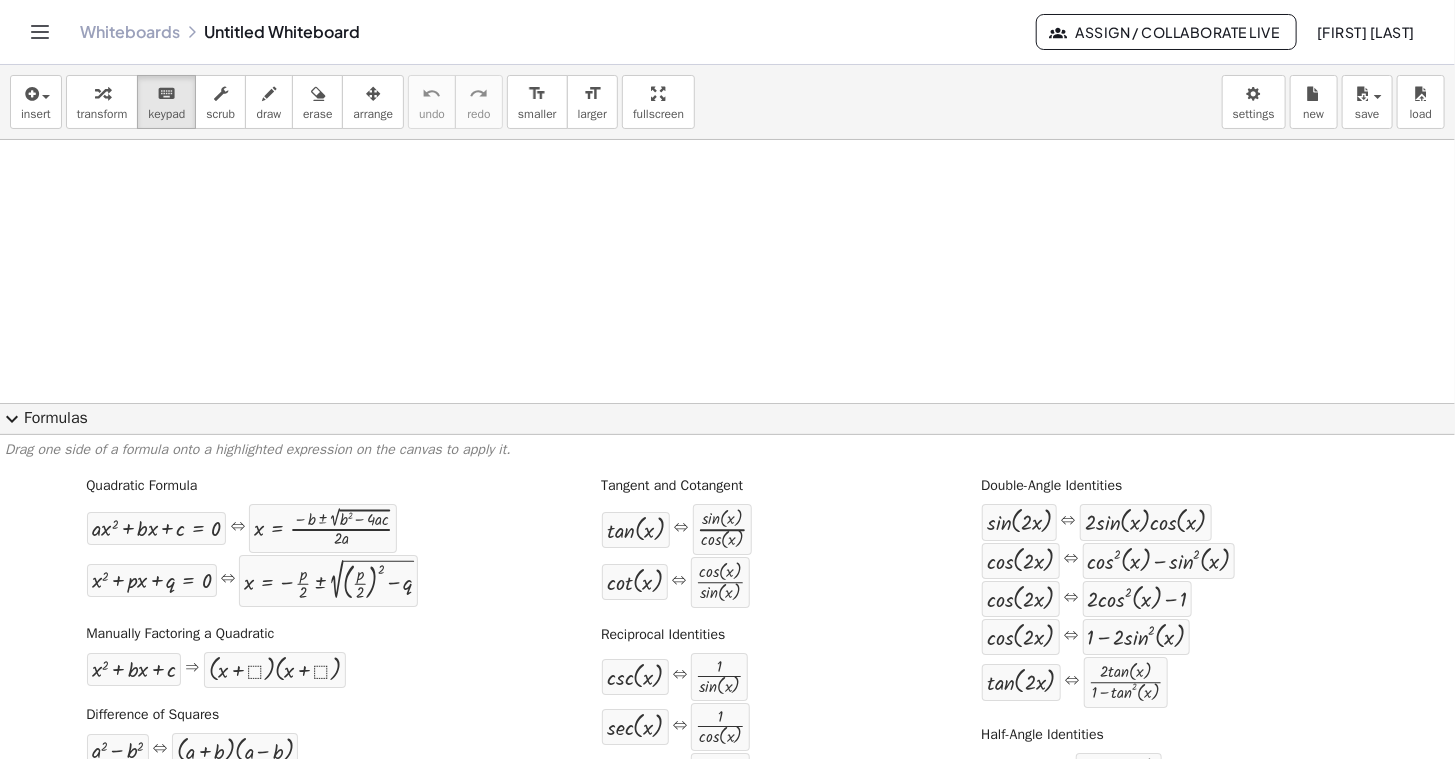 drag, startPoint x: 534, startPoint y: 294, endPoint x: 707, endPoint y: 265, distance: 175.4138 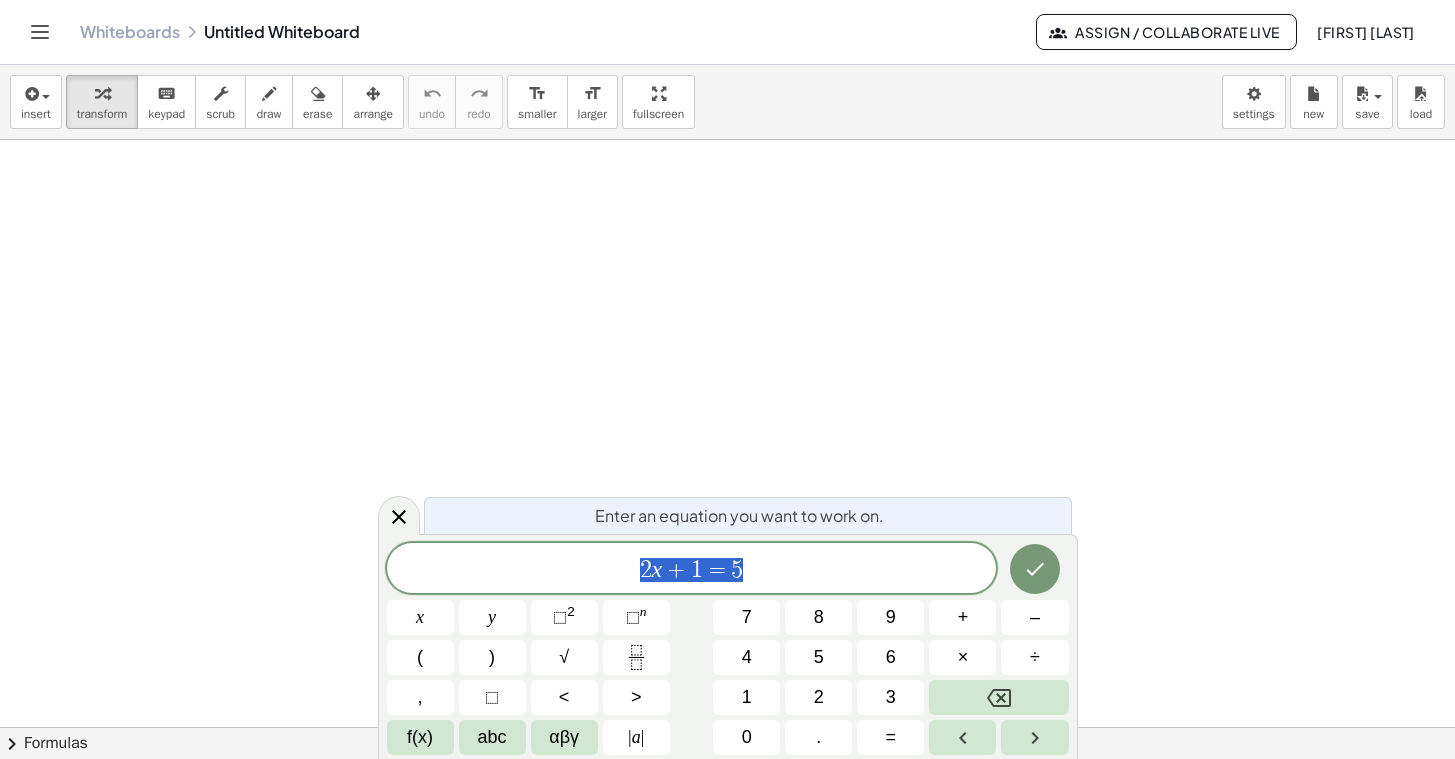 scroll, scrollTop: 0, scrollLeft: 0, axis: both 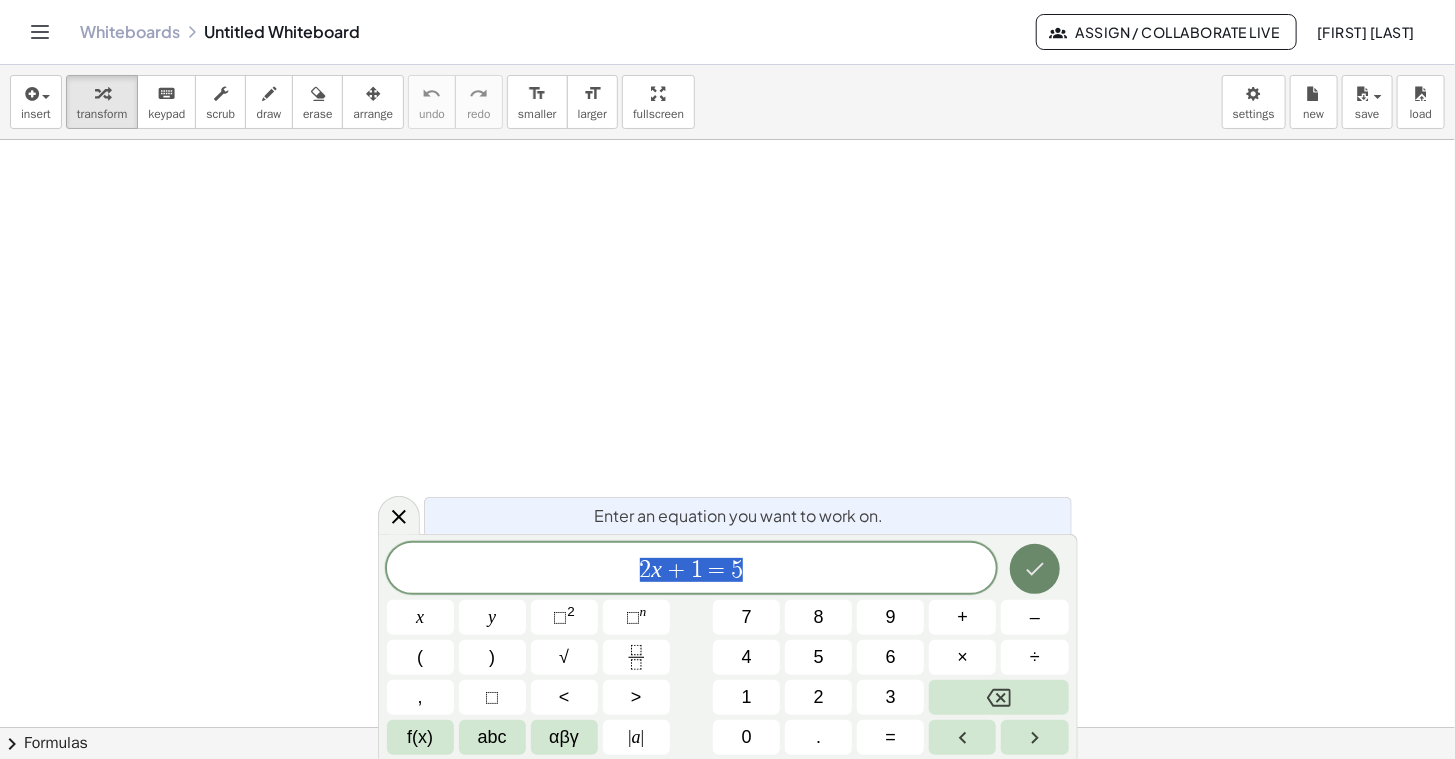 click at bounding box center [1035, 569] 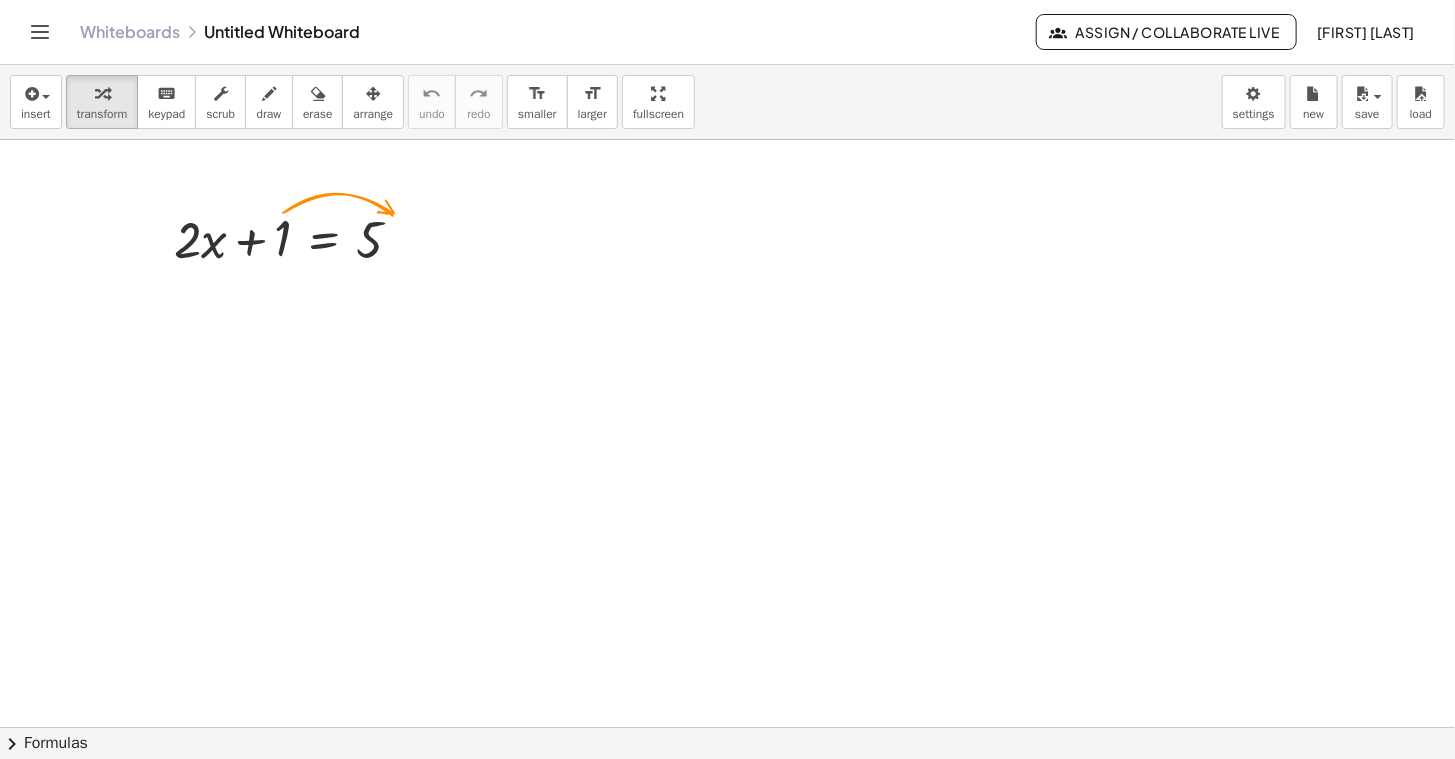 click at bounding box center (727, 793) 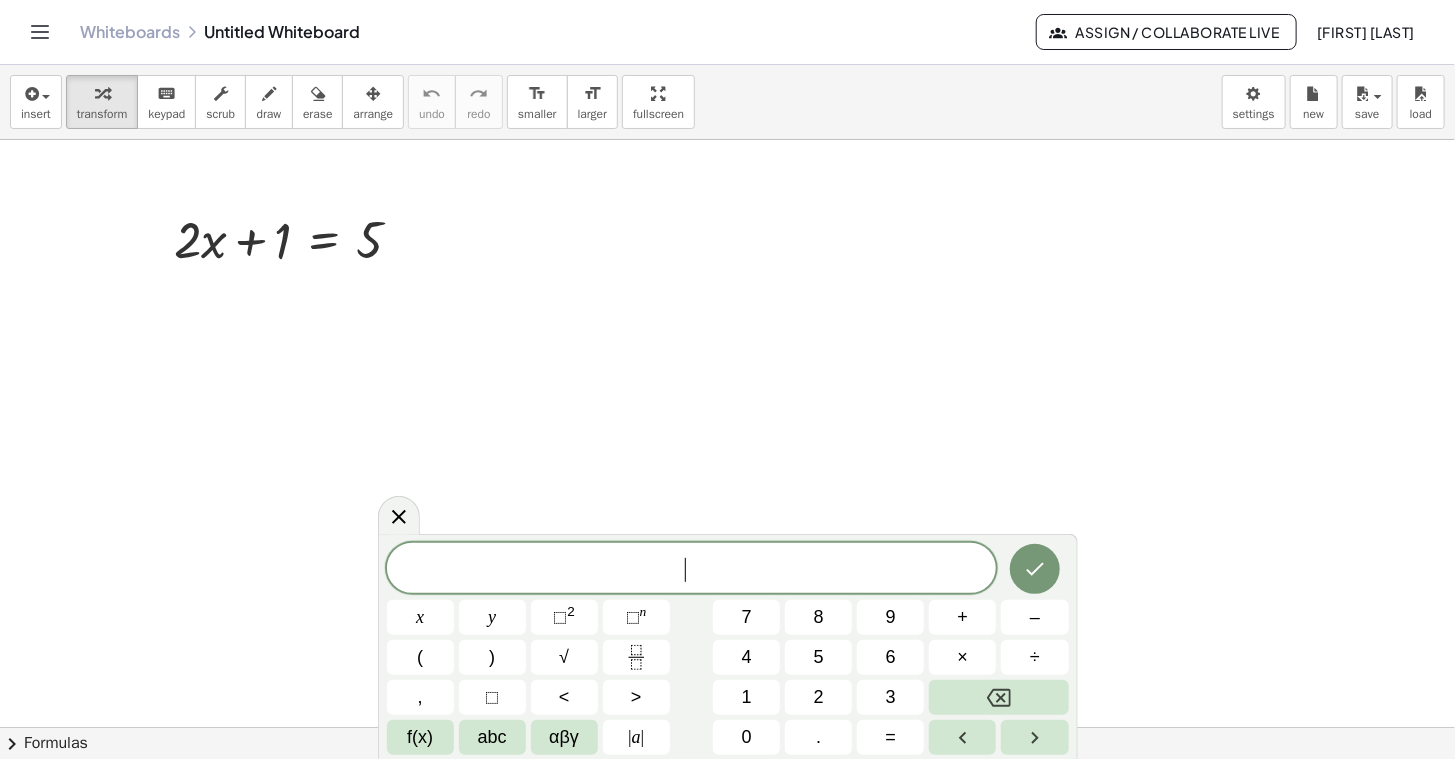 click at bounding box center [727, 793] 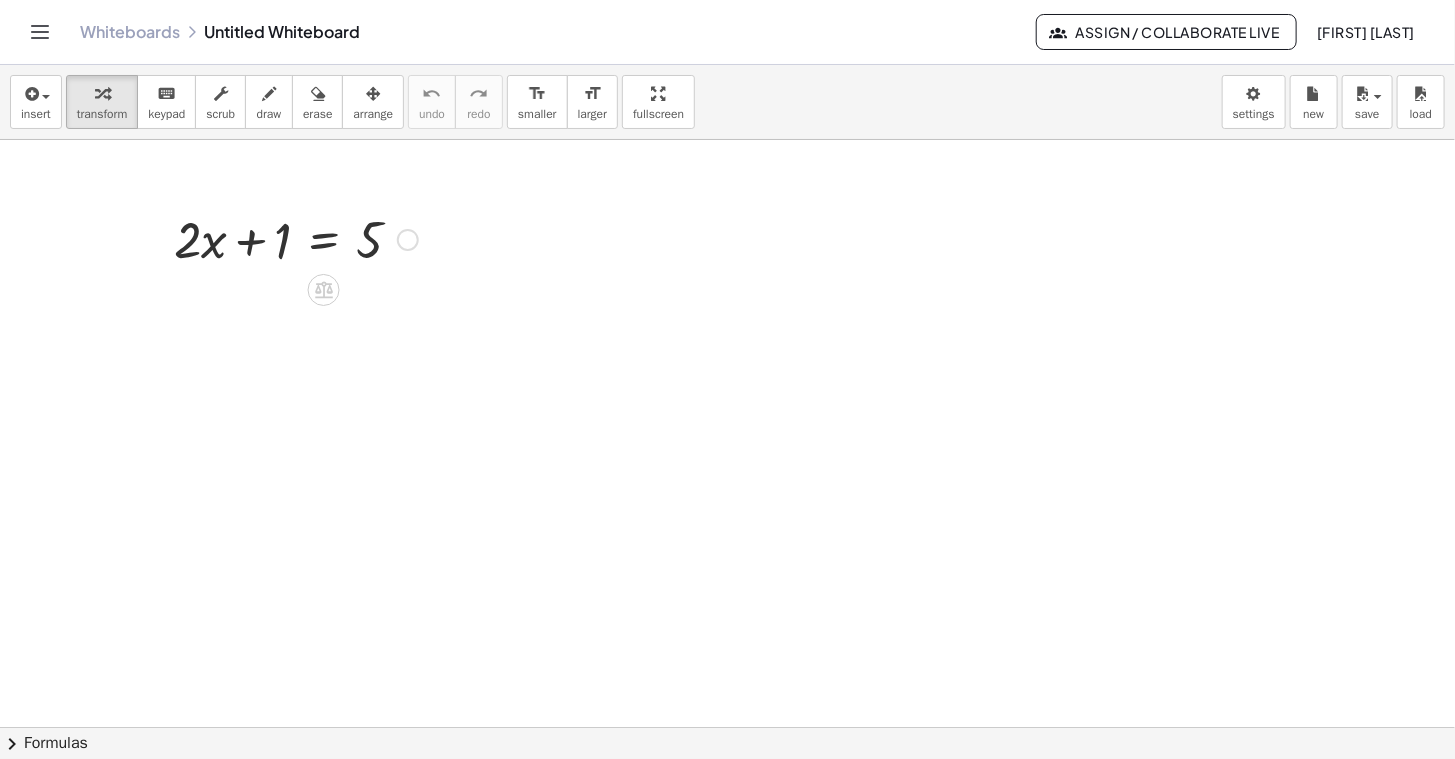 click on "+ · 2 · x + 1 = 5" at bounding box center [288, 238] 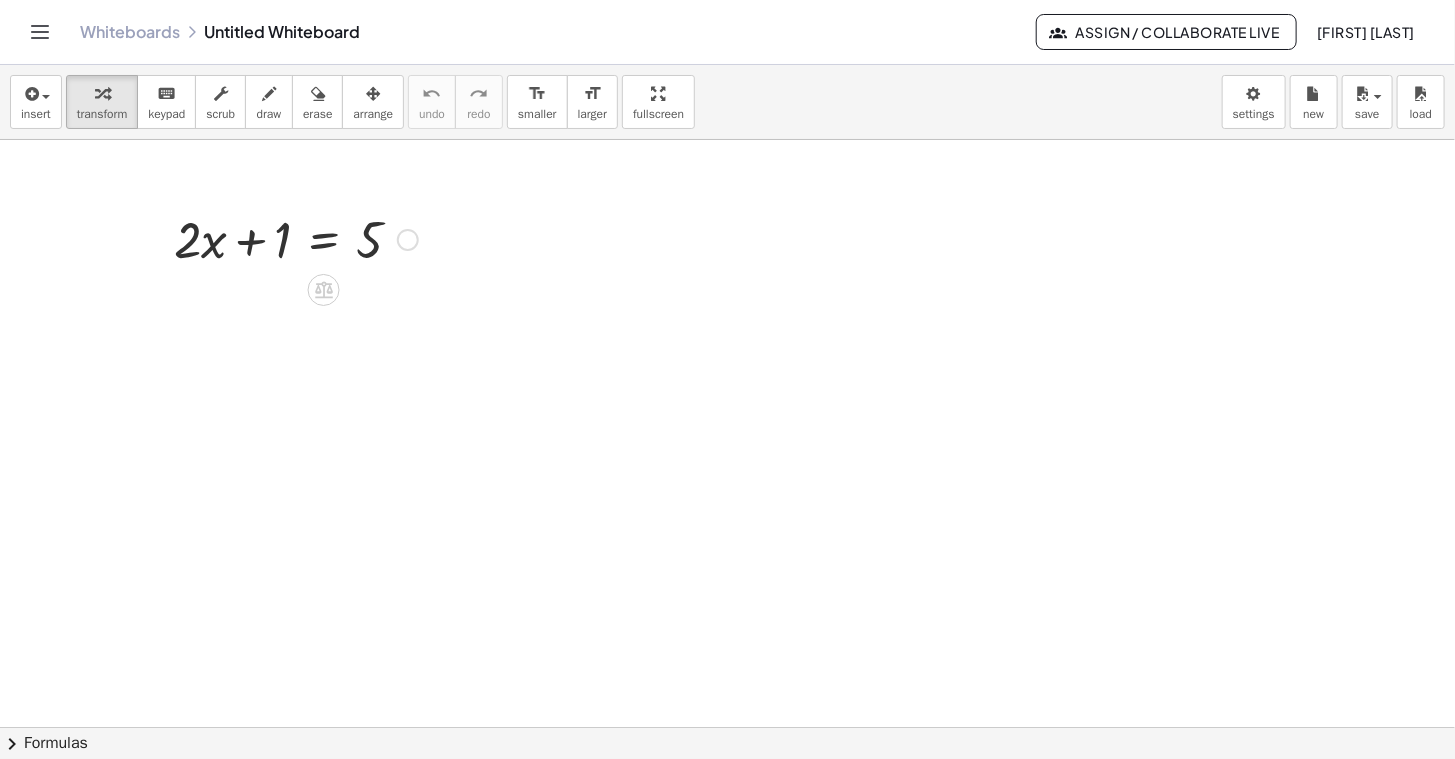 click at bounding box center (296, 238) 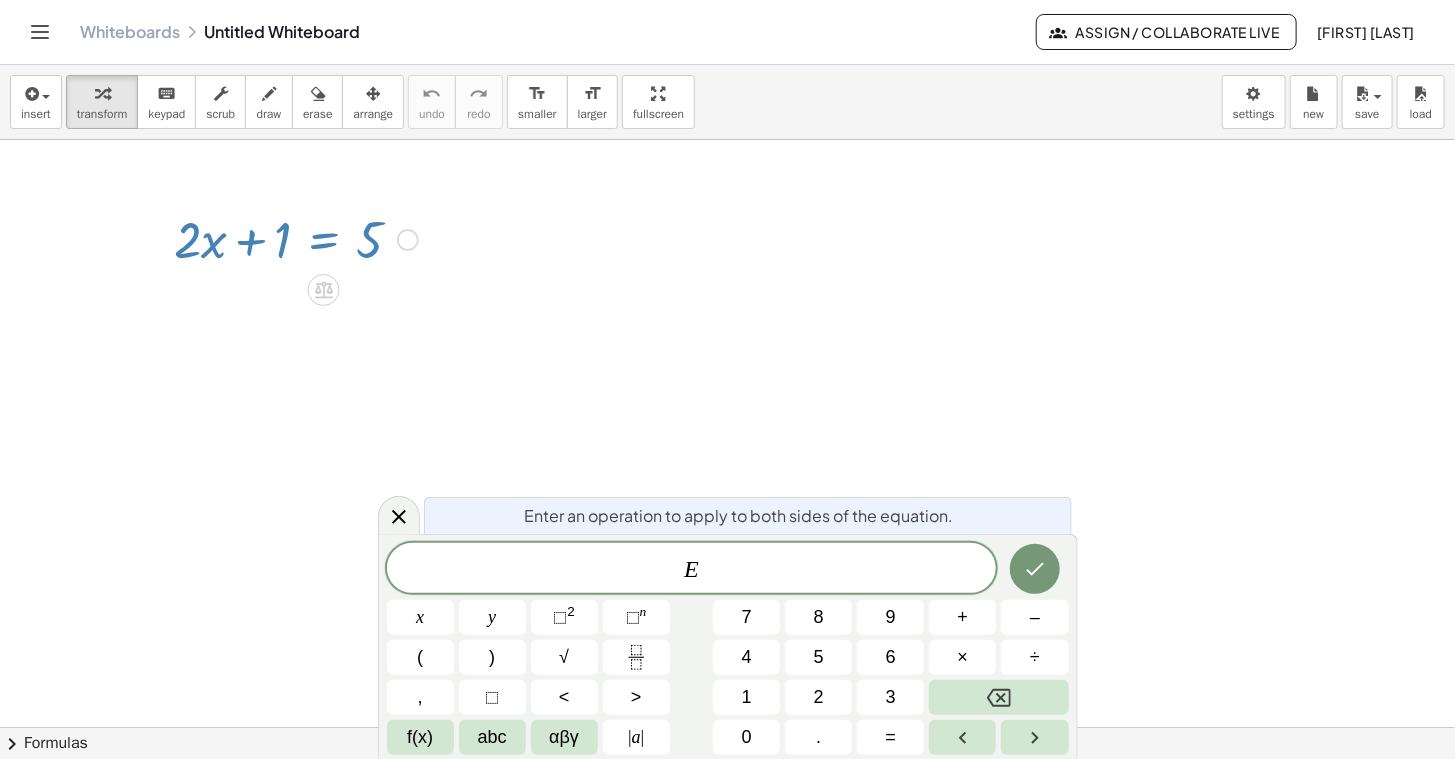 drag, startPoint x: 605, startPoint y: 373, endPoint x: 626, endPoint y: 377, distance: 21.377558 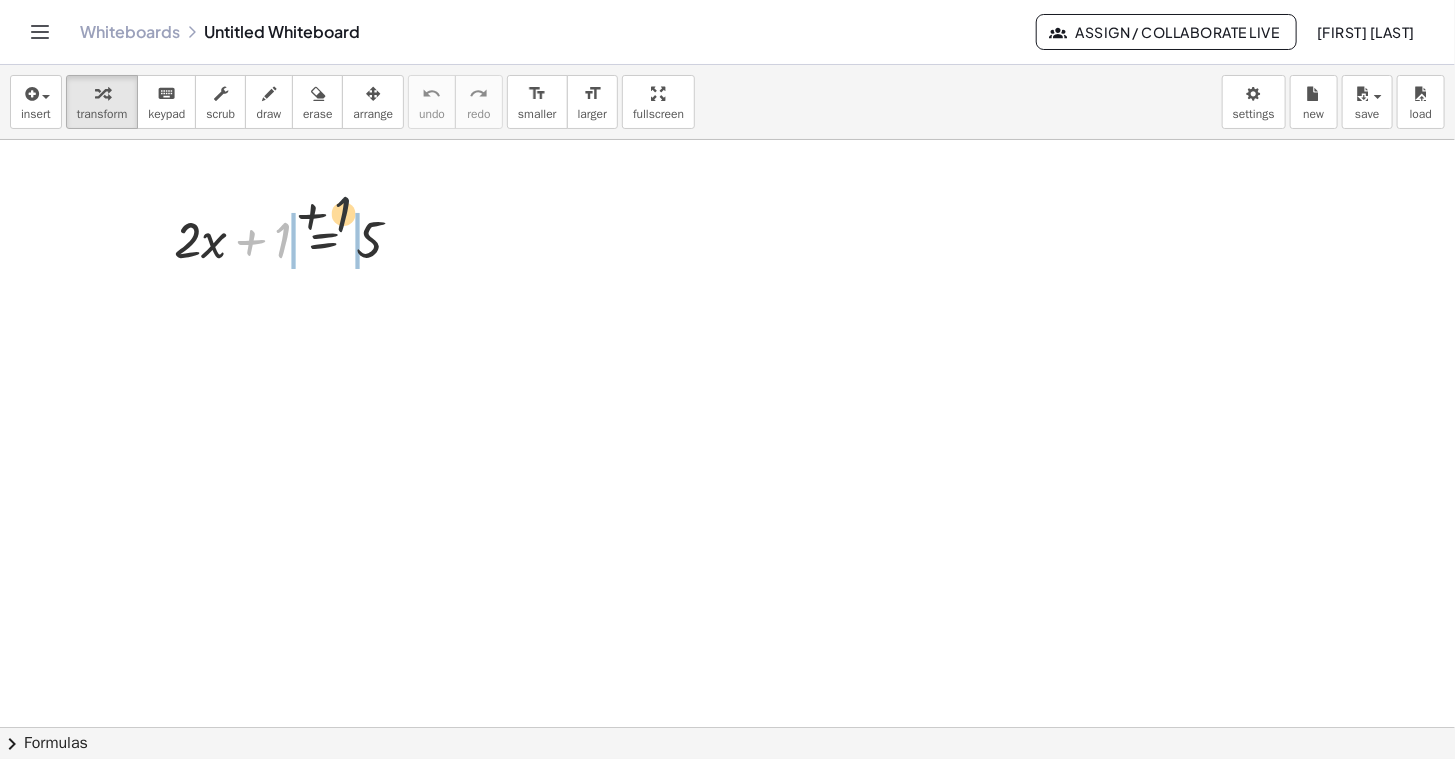 drag, startPoint x: 282, startPoint y: 233, endPoint x: 358, endPoint y: 201, distance: 82.46211 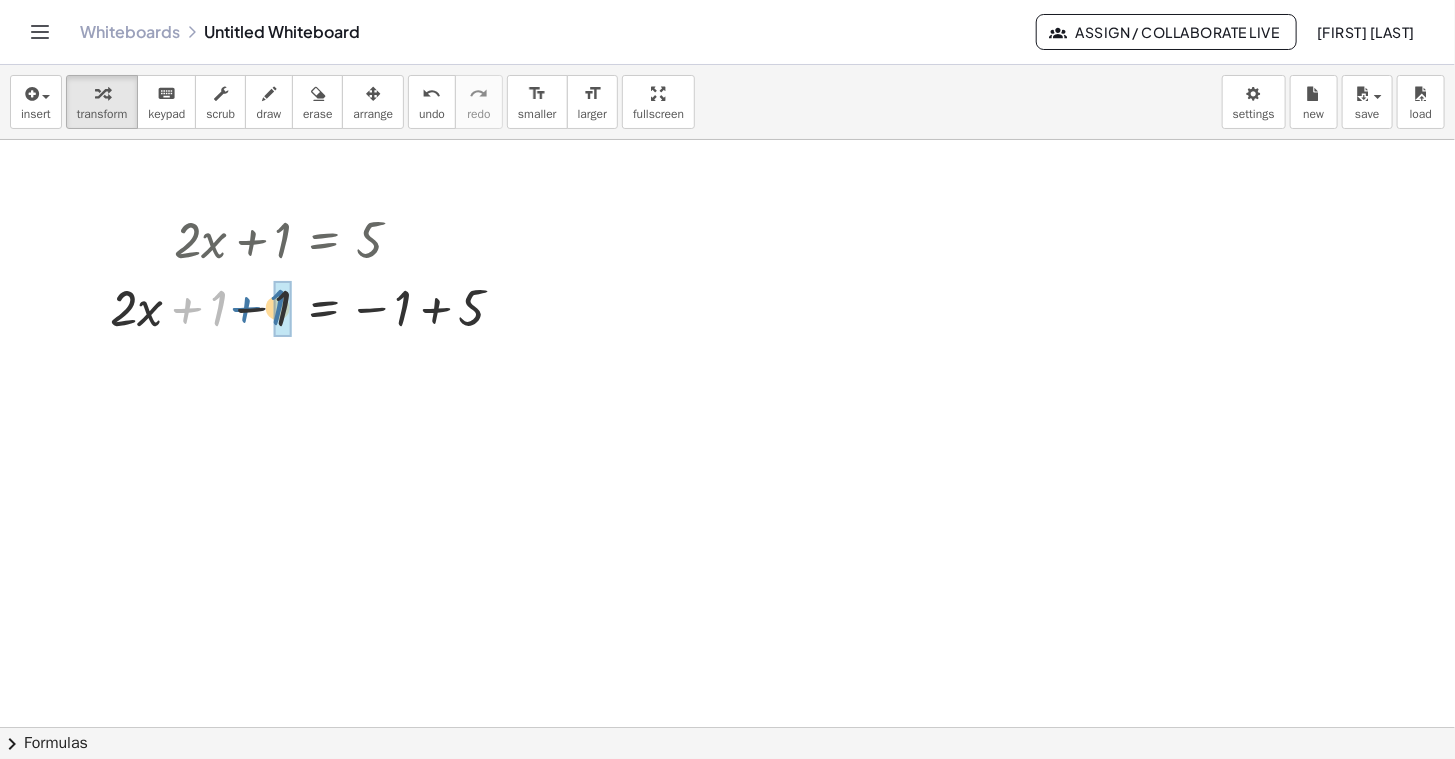 drag, startPoint x: 217, startPoint y: 326, endPoint x: 277, endPoint y: 325, distance: 60.00833 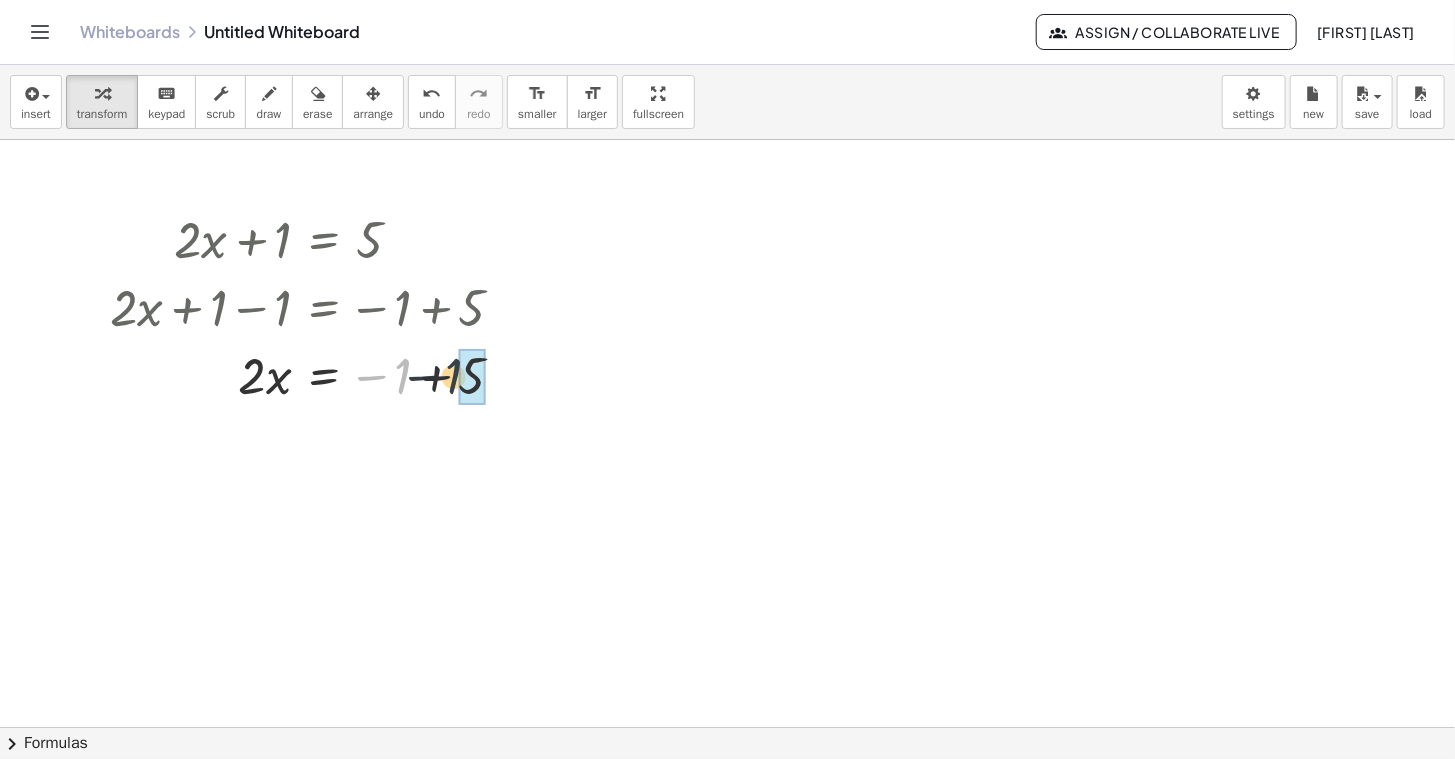 drag, startPoint x: 403, startPoint y: 378, endPoint x: 475, endPoint y: 378, distance: 72 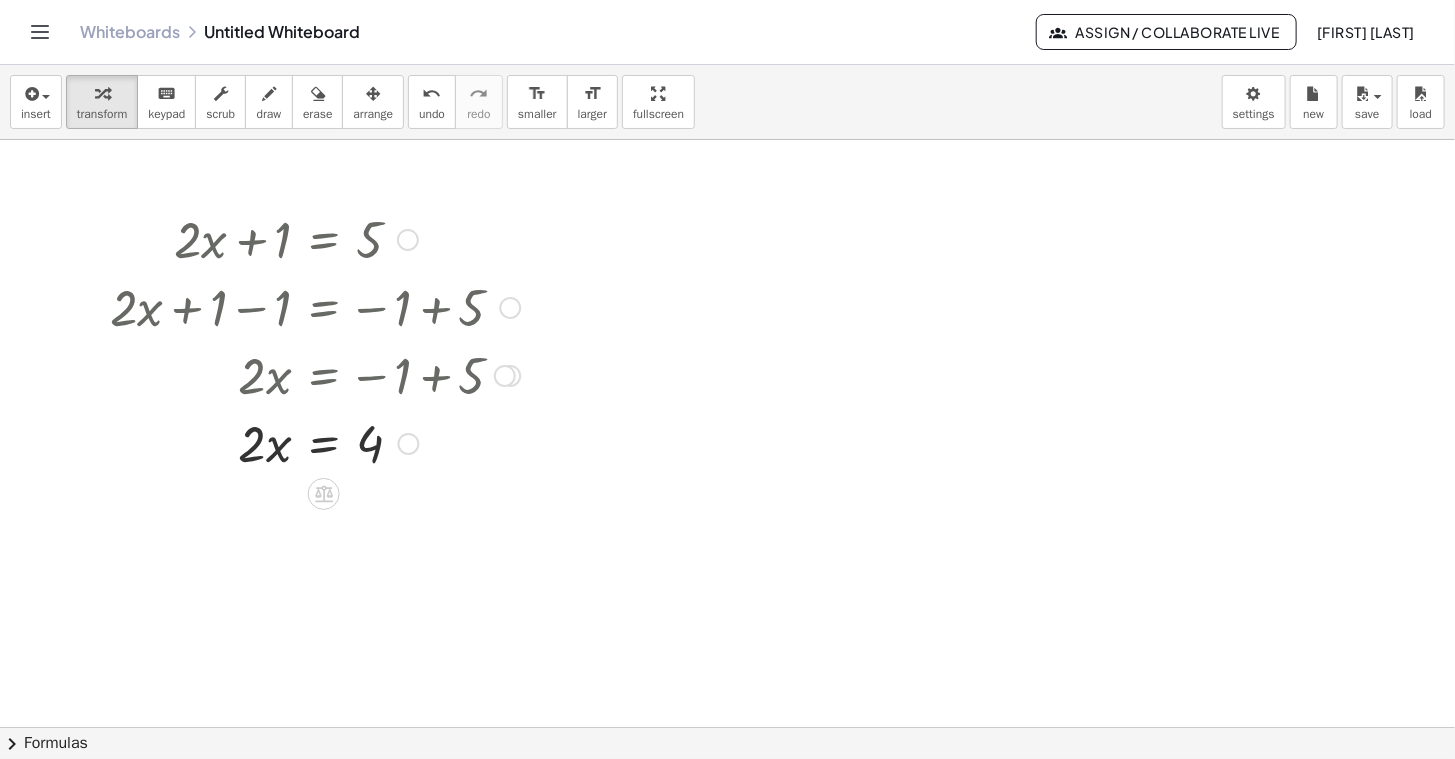 click at bounding box center (409, 444) 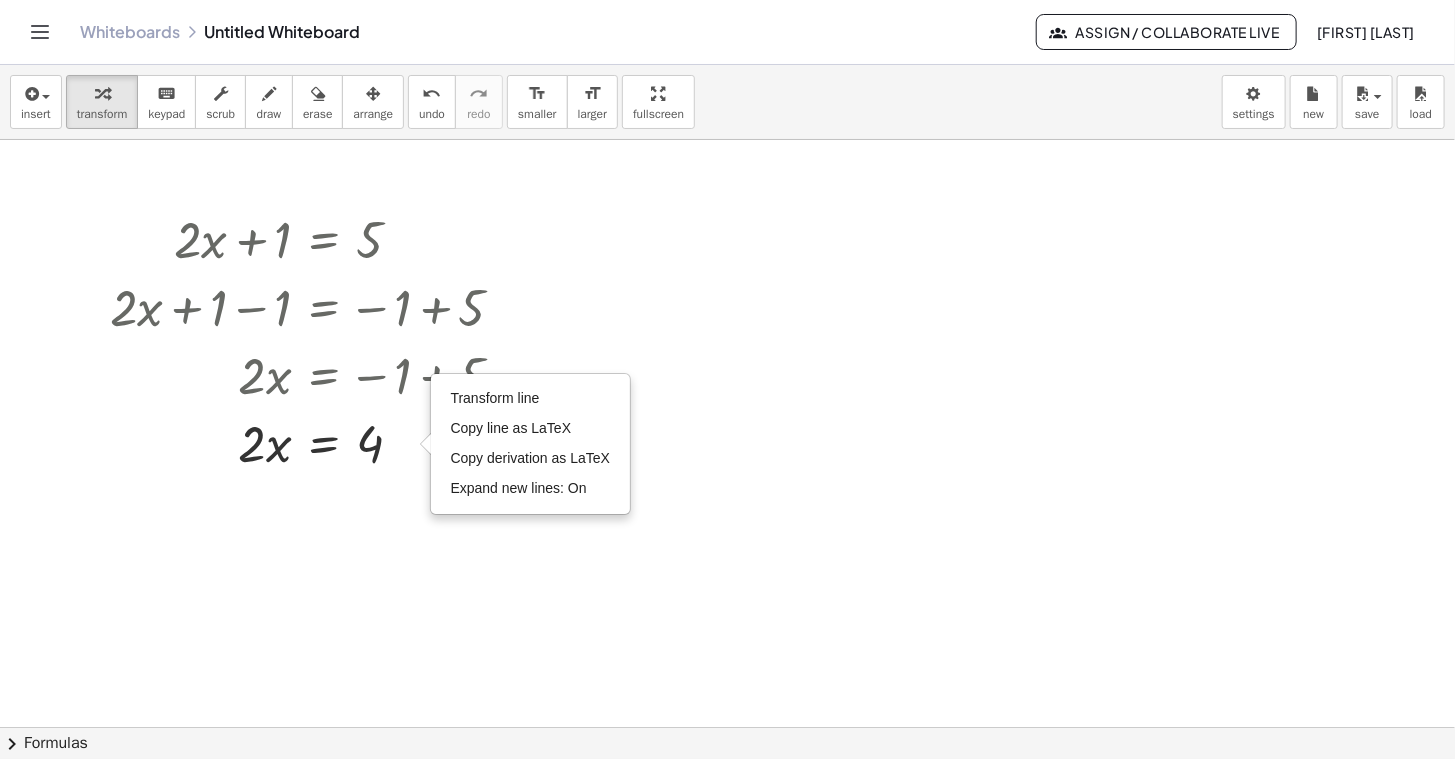 click at bounding box center [727, 793] 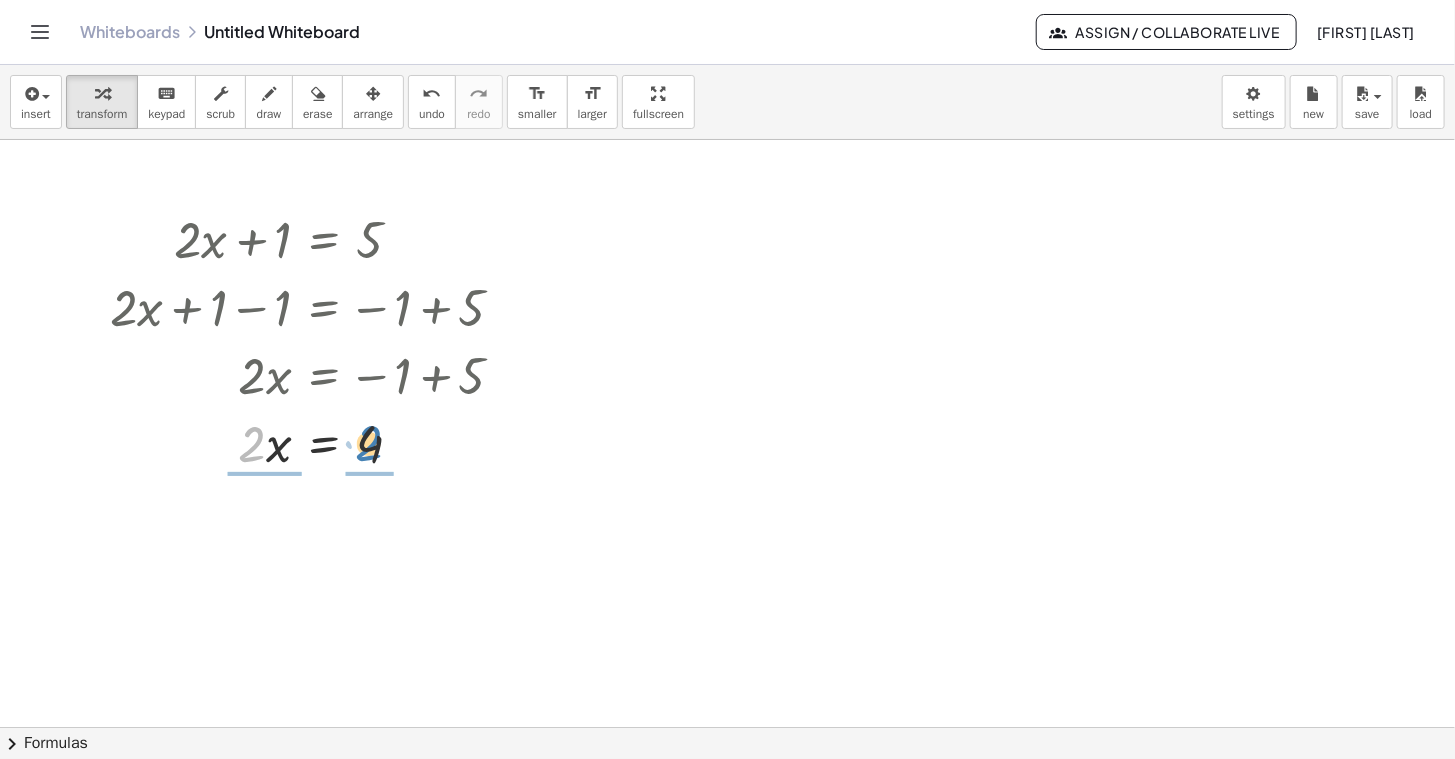 drag, startPoint x: 252, startPoint y: 435, endPoint x: 369, endPoint y: 434, distance: 117.00427 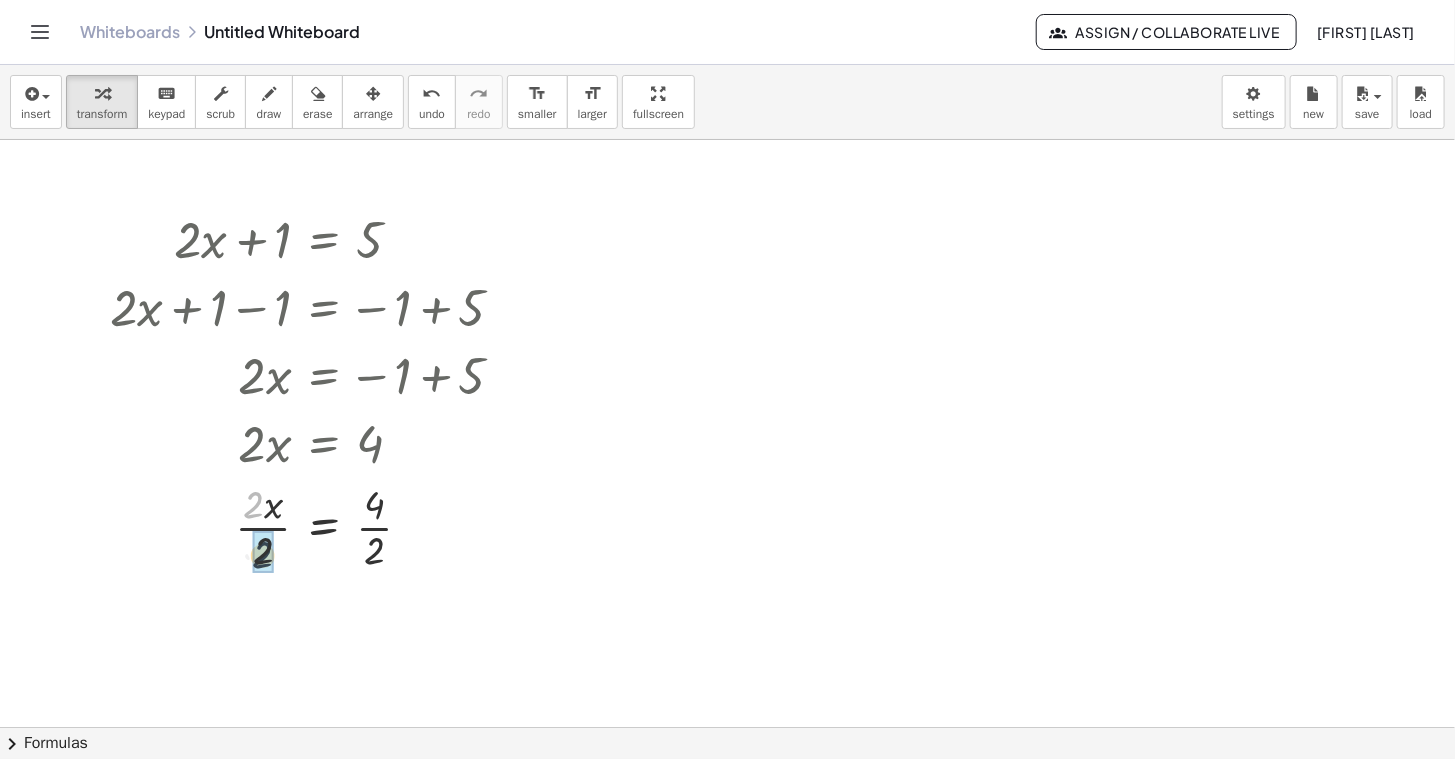 drag, startPoint x: 248, startPoint y: 497, endPoint x: 254, endPoint y: 529, distance: 32.55764 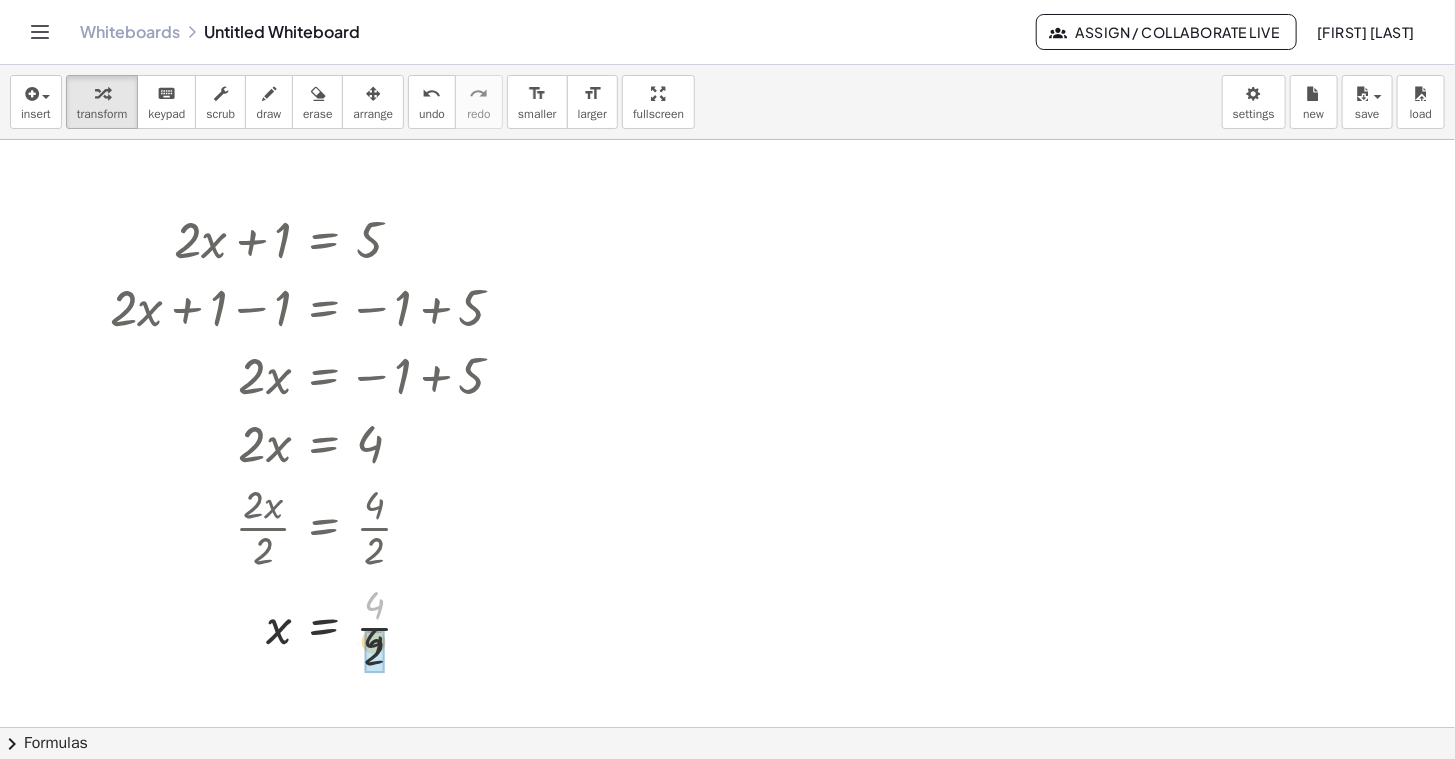 drag, startPoint x: 381, startPoint y: 591, endPoint x: 424, endPoint y: 636, distance: 62.241467 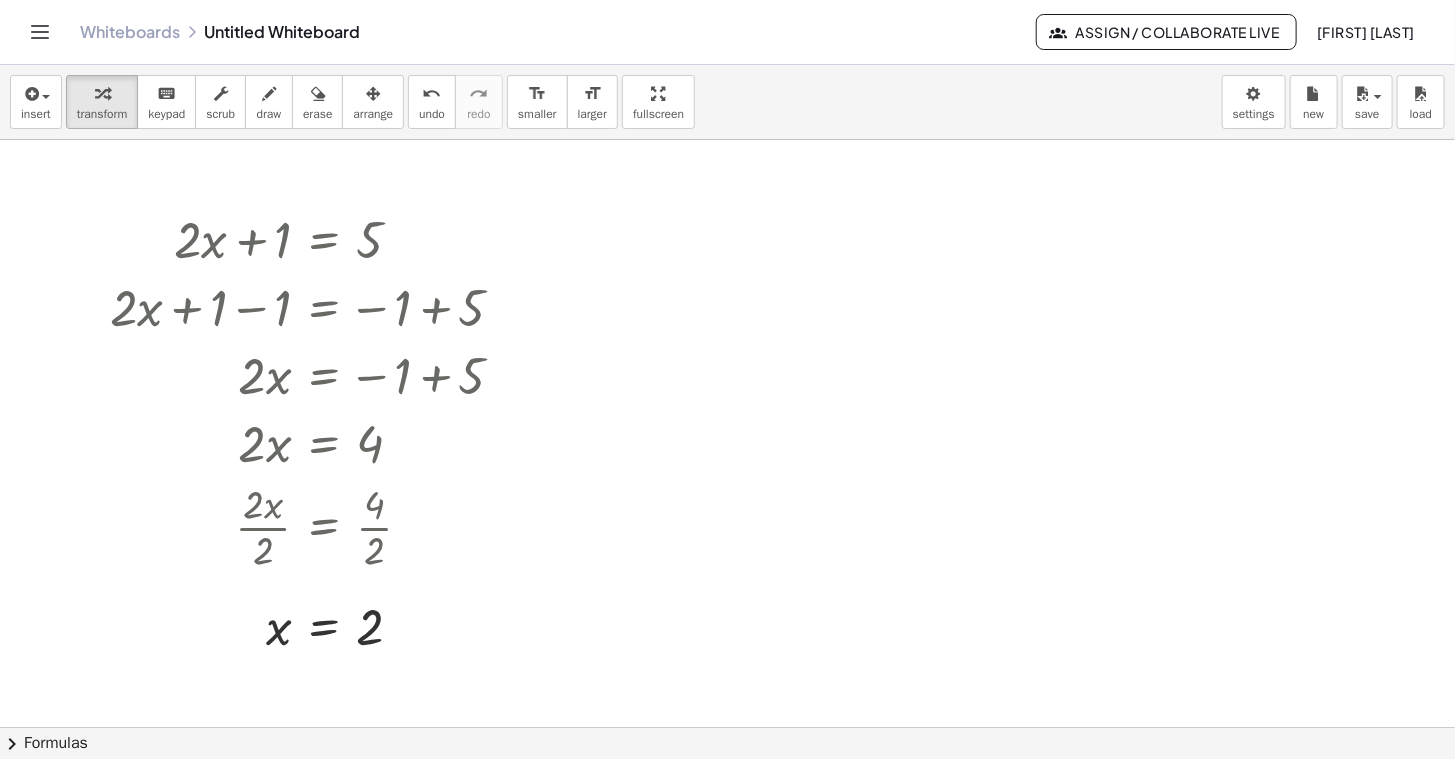 click at bounding box center [727, 793] 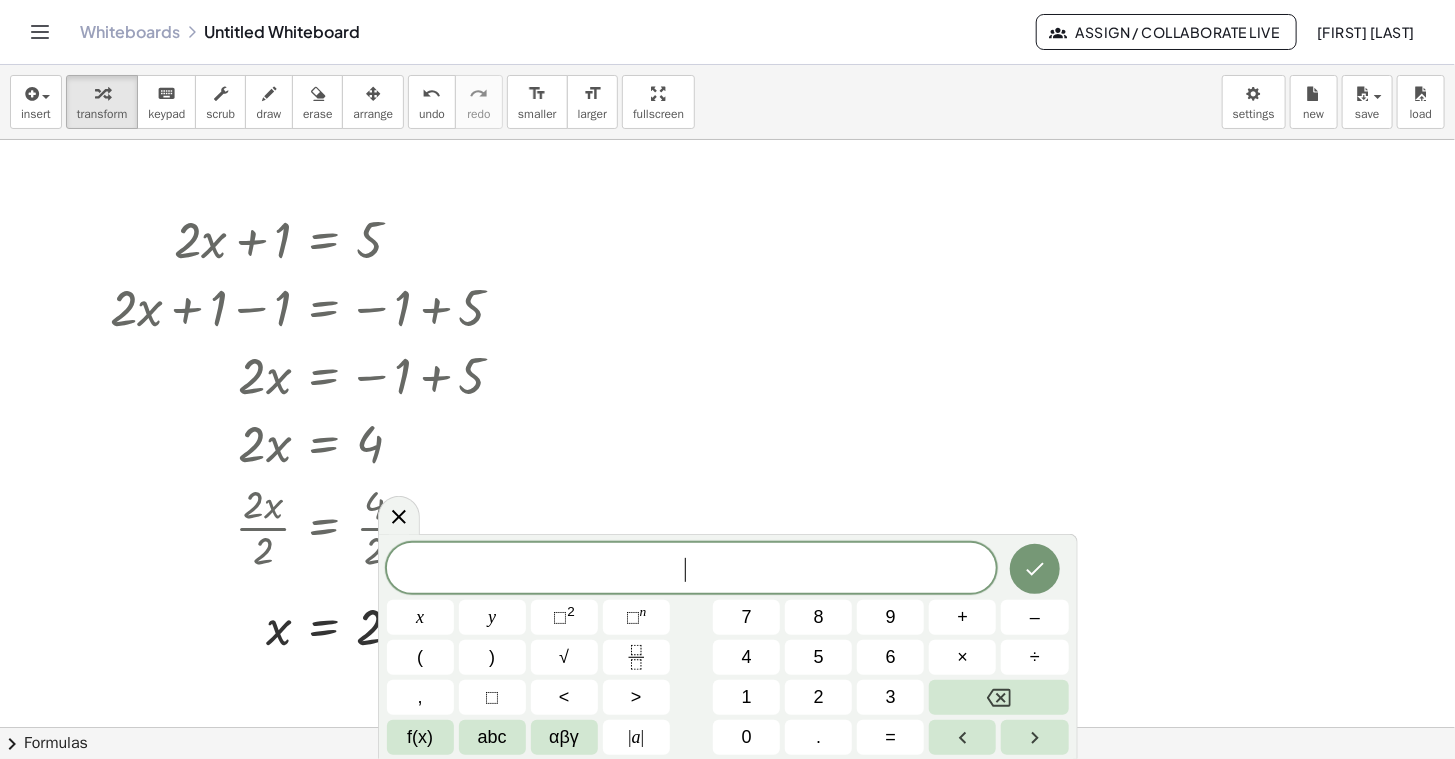 click at bounding box center (727, 793) 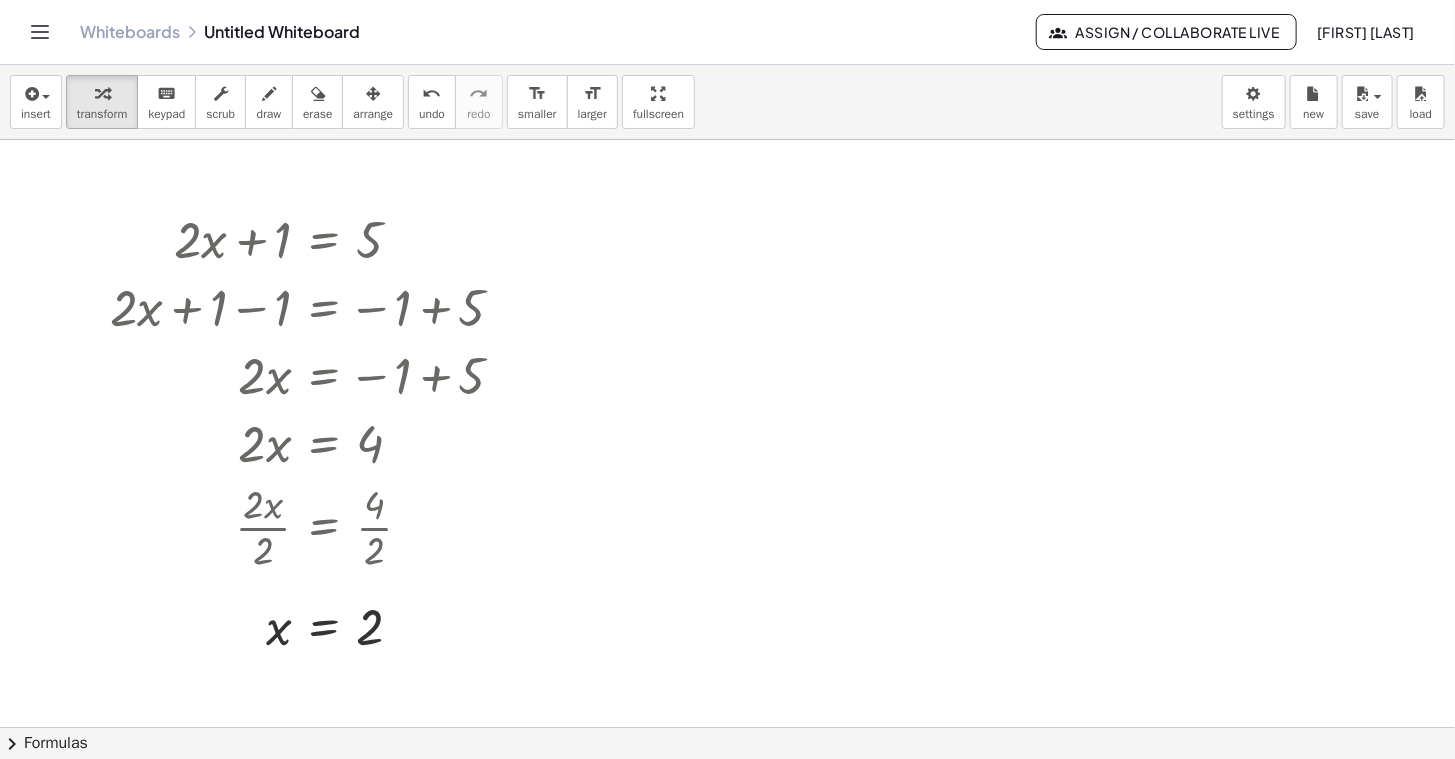 drag, startPoint x: 102, startPoint y: 30, endPoint x: 777, endPoint y: 74, distance: 676.43256 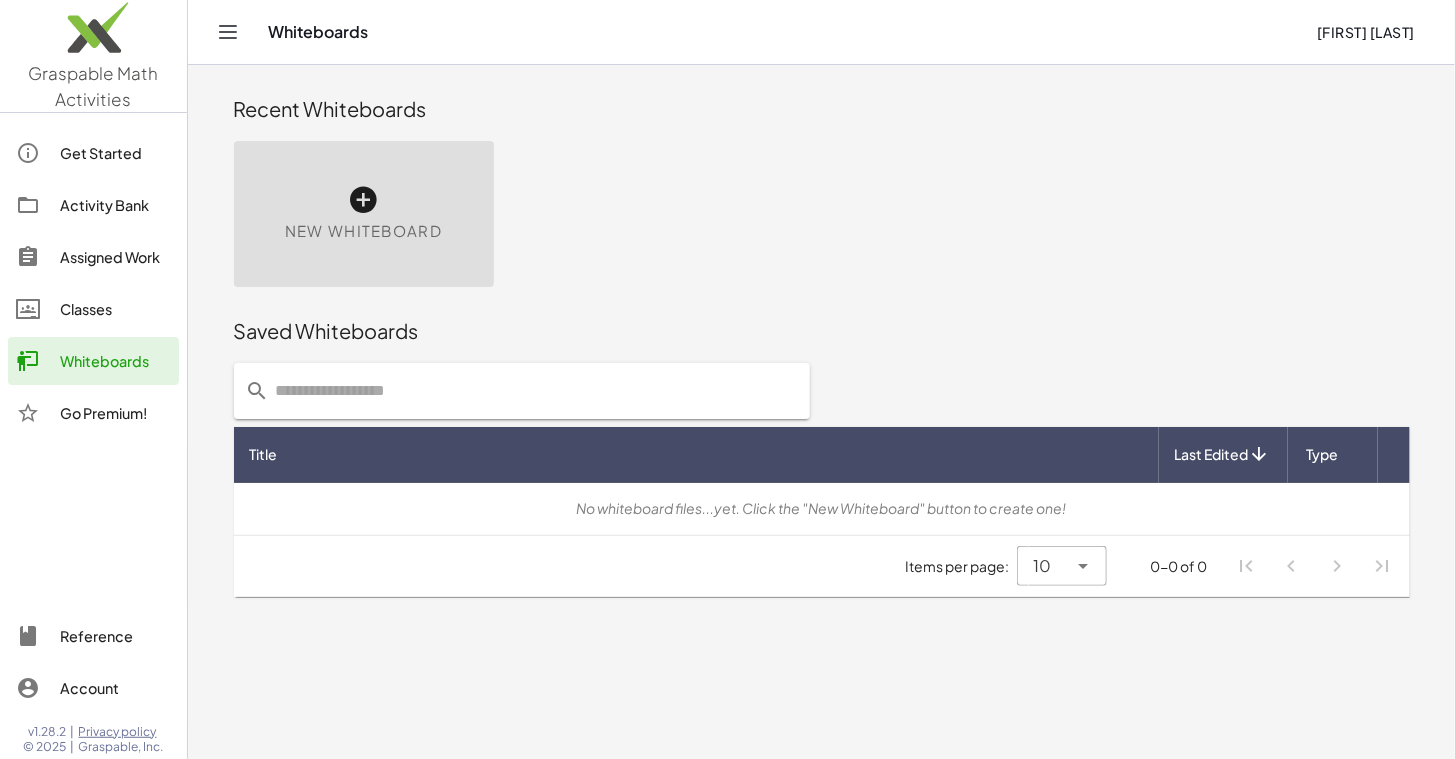 click at bounding box center (364, 200) 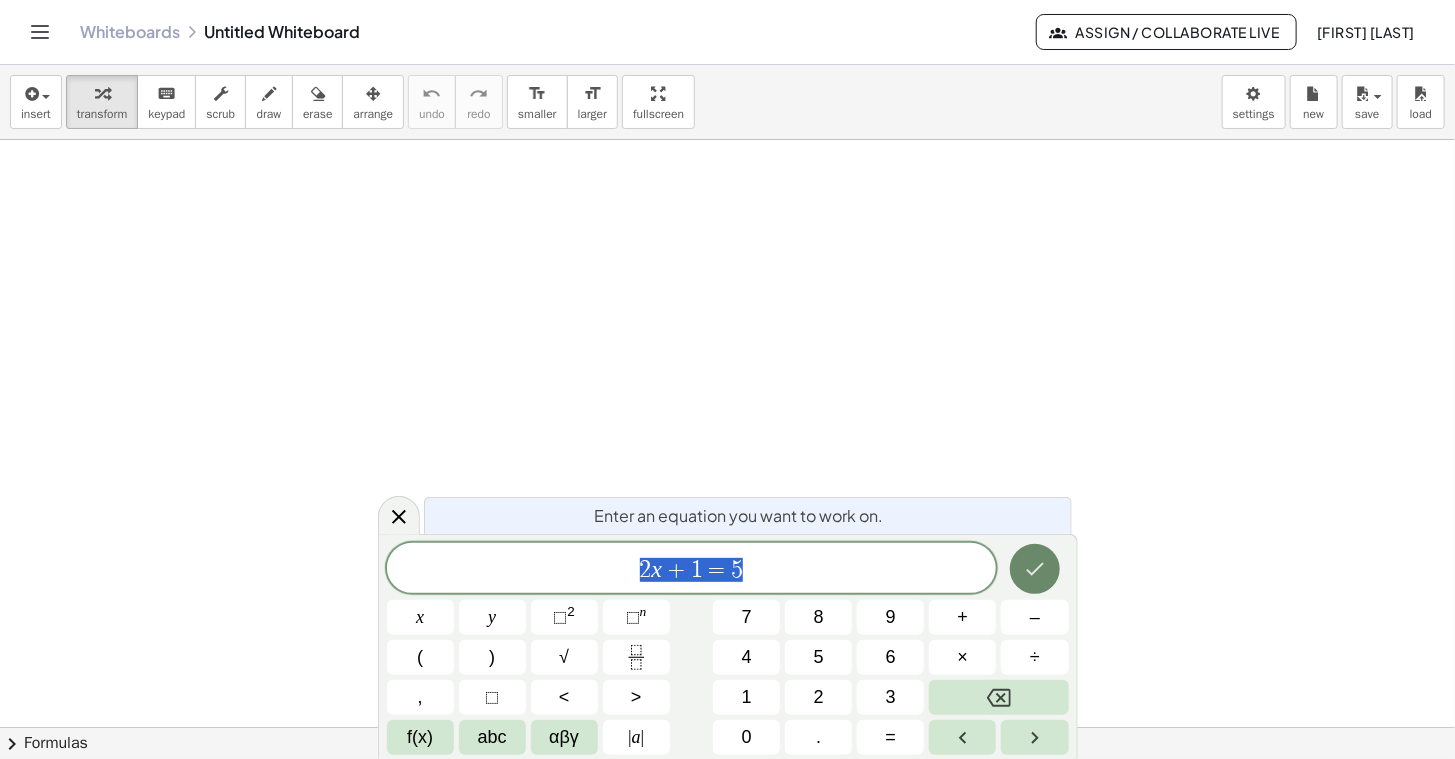 click 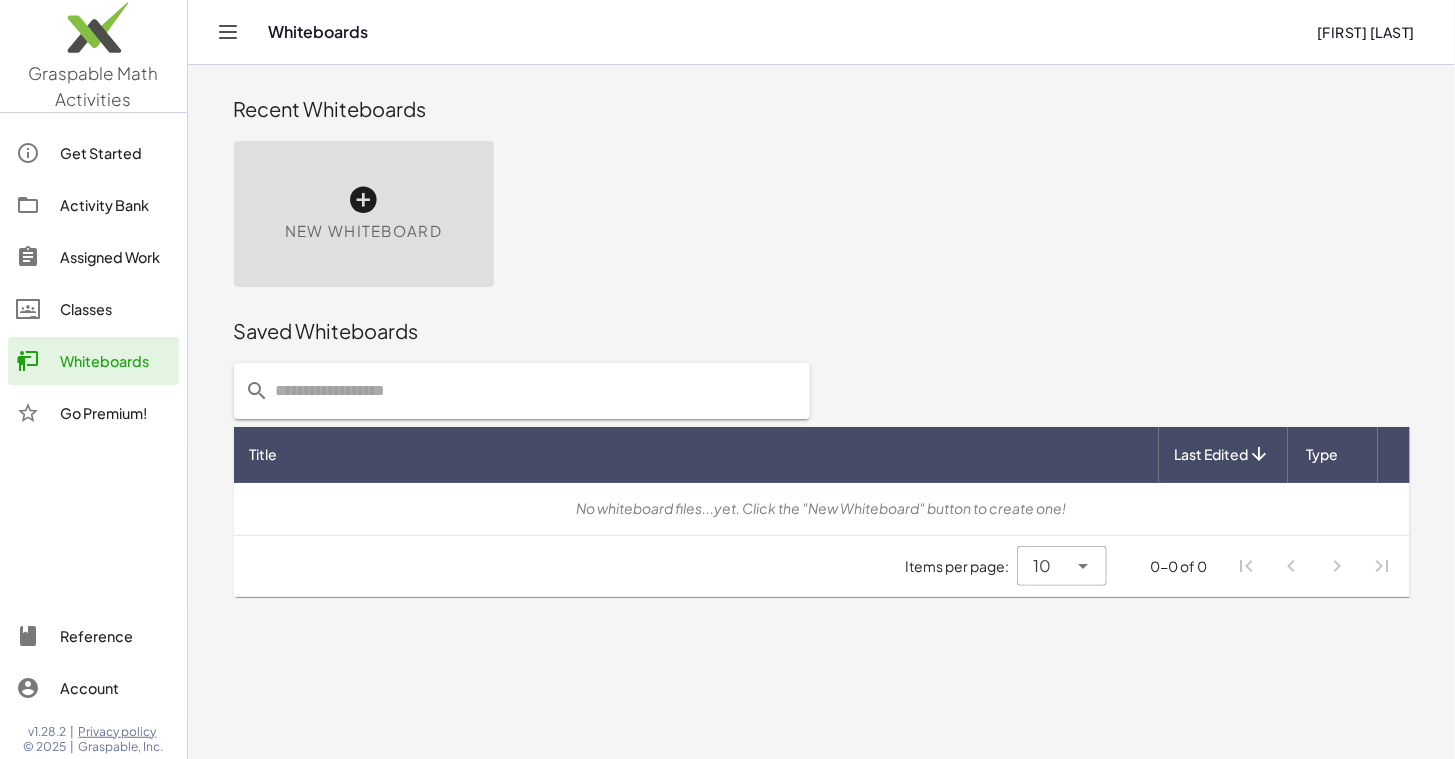 click at bounding box center [364, 200] 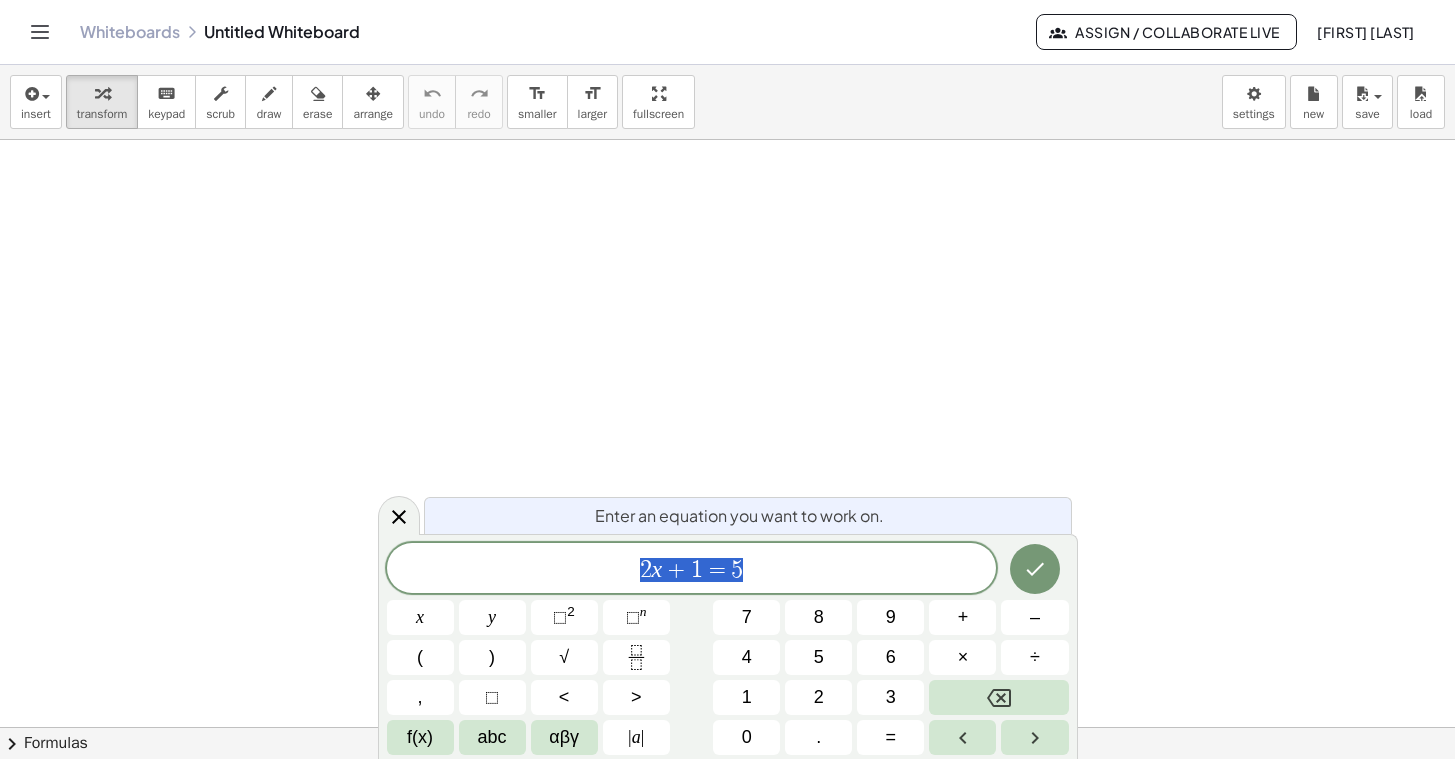 scroll, scrollTop: 0, scrollLeft: 0, axis: both 